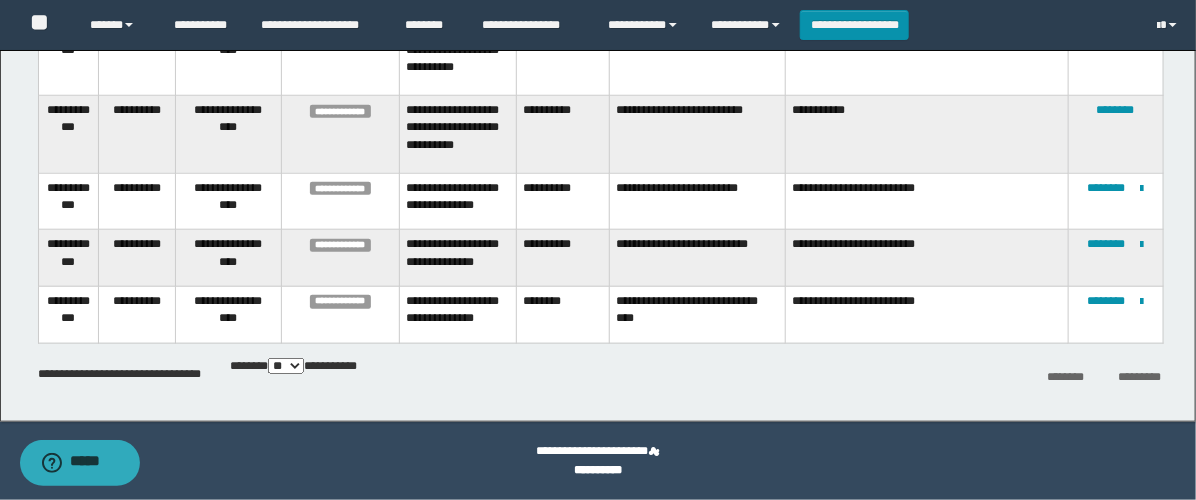scroll, scrollTop: 0, scrollLeft: 0, axis: both 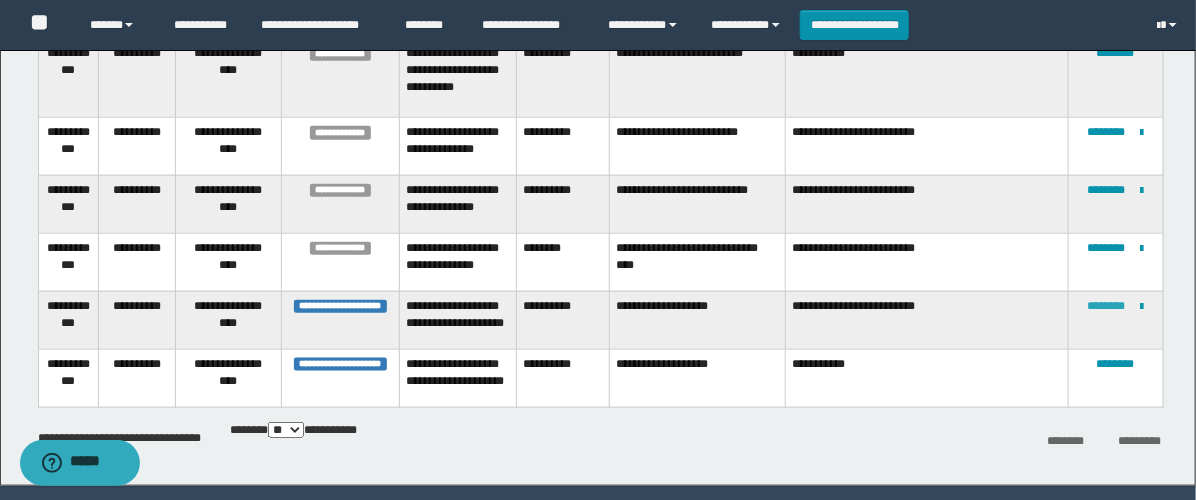 click on "********" at bounding box center [1107, 306] 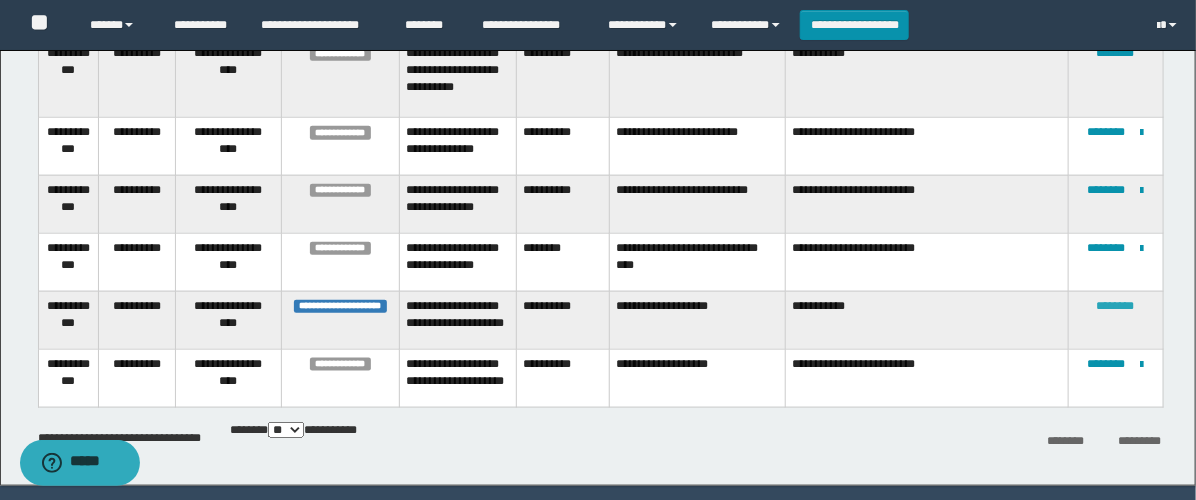 click on "********" at bounding box center (1116, 306) 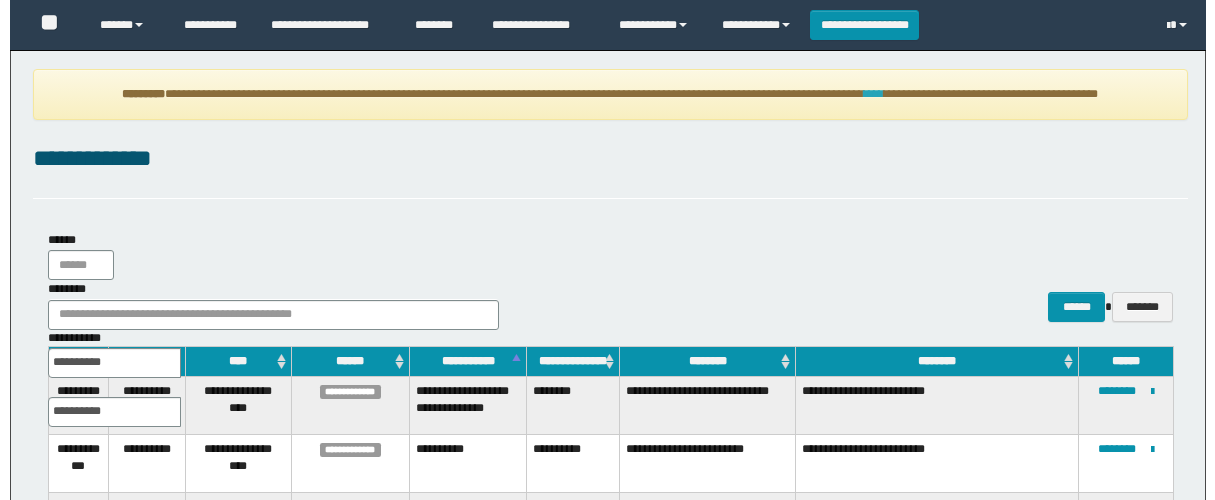scroll, scrollTop: 0, scrollLeft: 0, axis: both 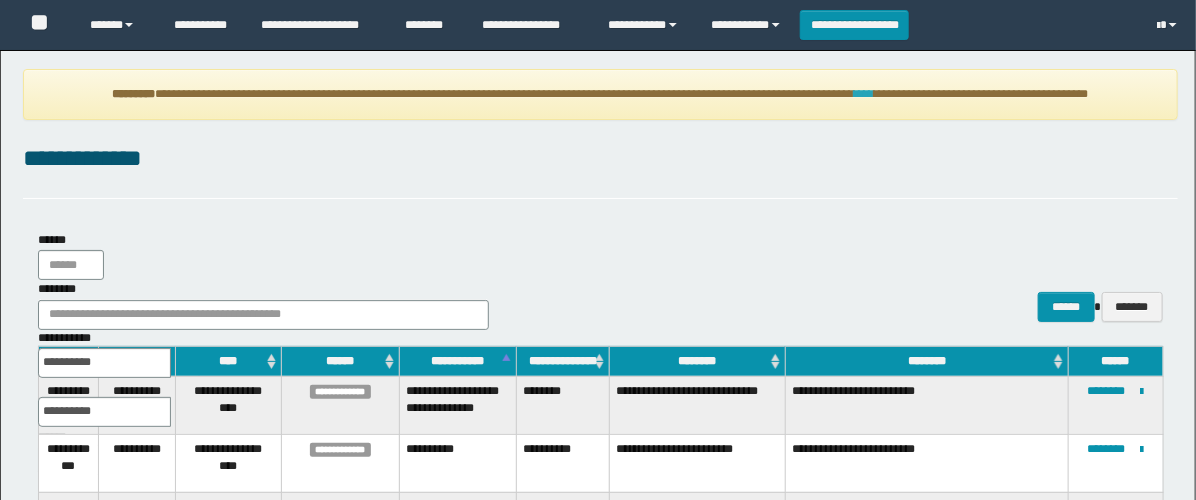 click on "****" at bounding box center [864, 94] 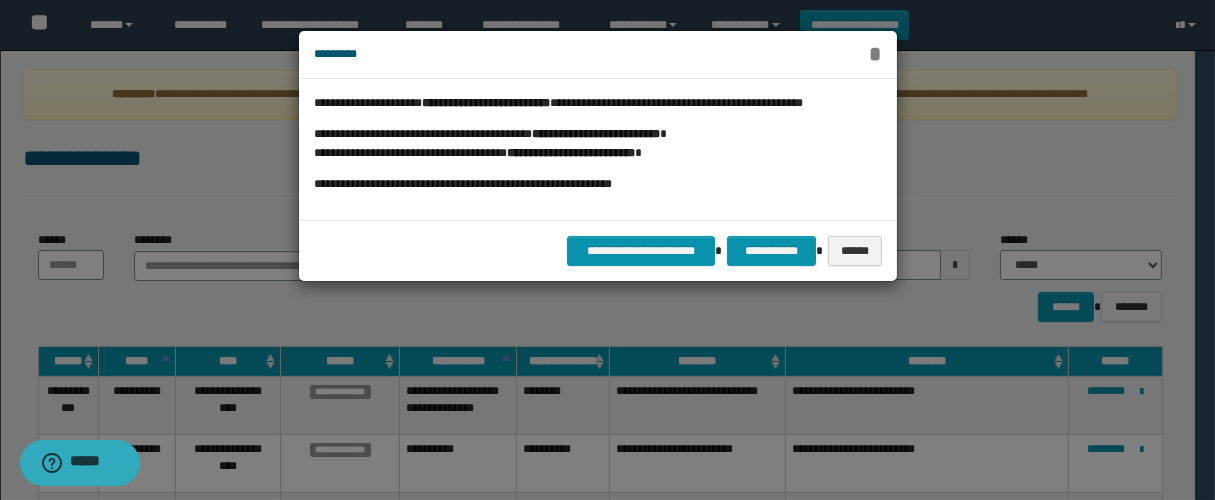 scroll, scrollTop: 0, scrollLeft: 0, axis: both 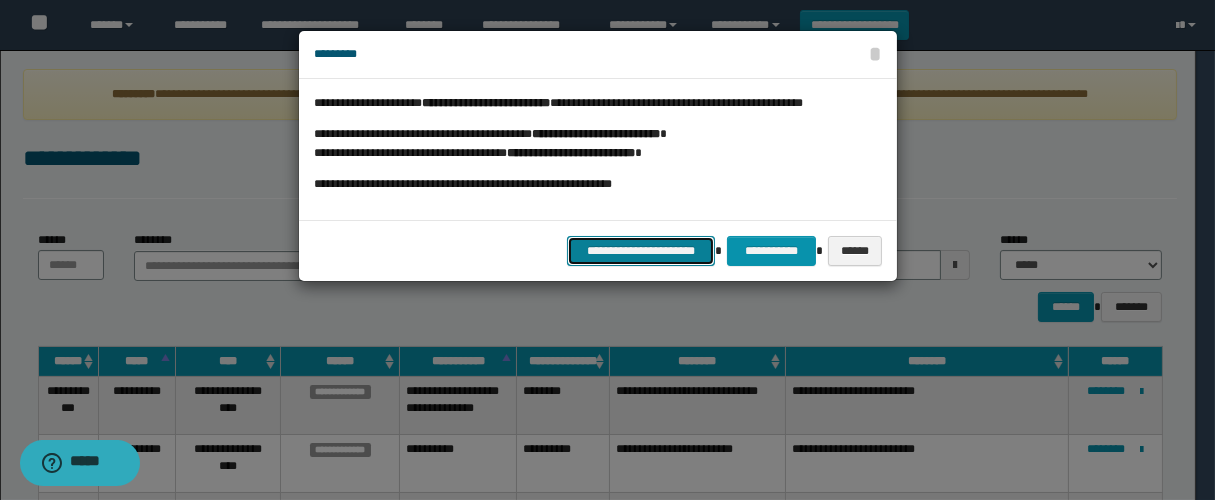 click on "**********" at bounding box center [641, 251] 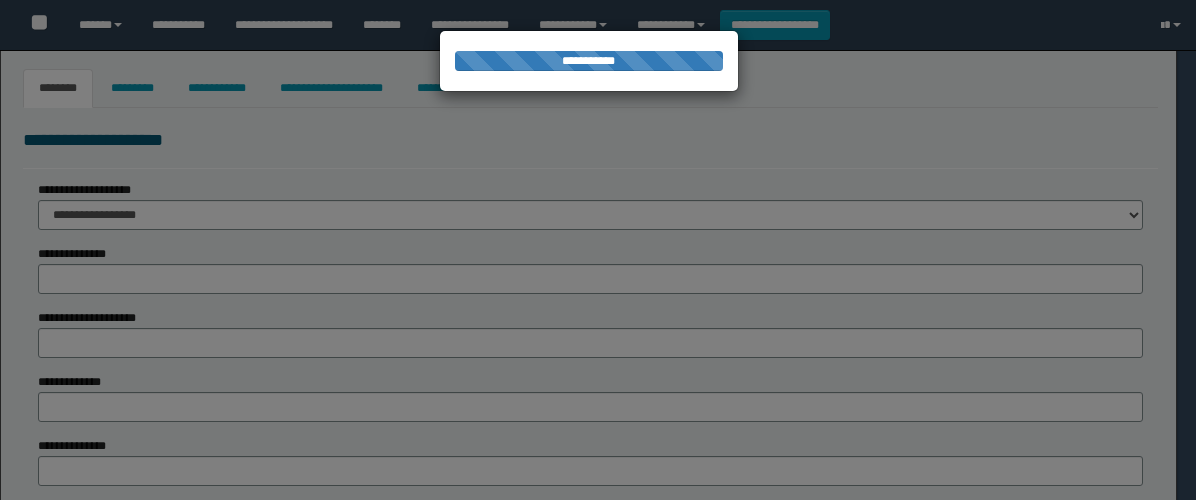 type on "********" 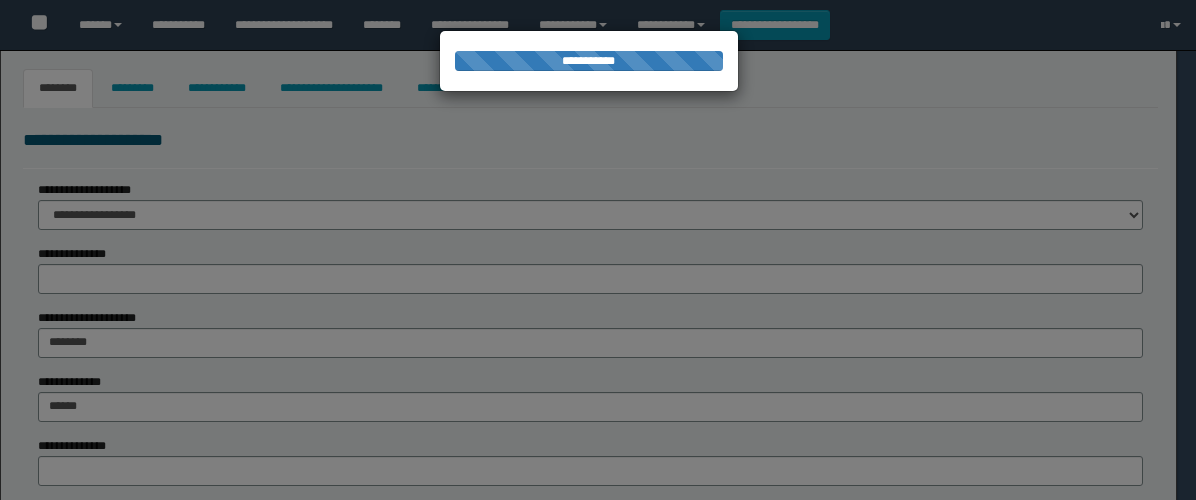 select on "*" 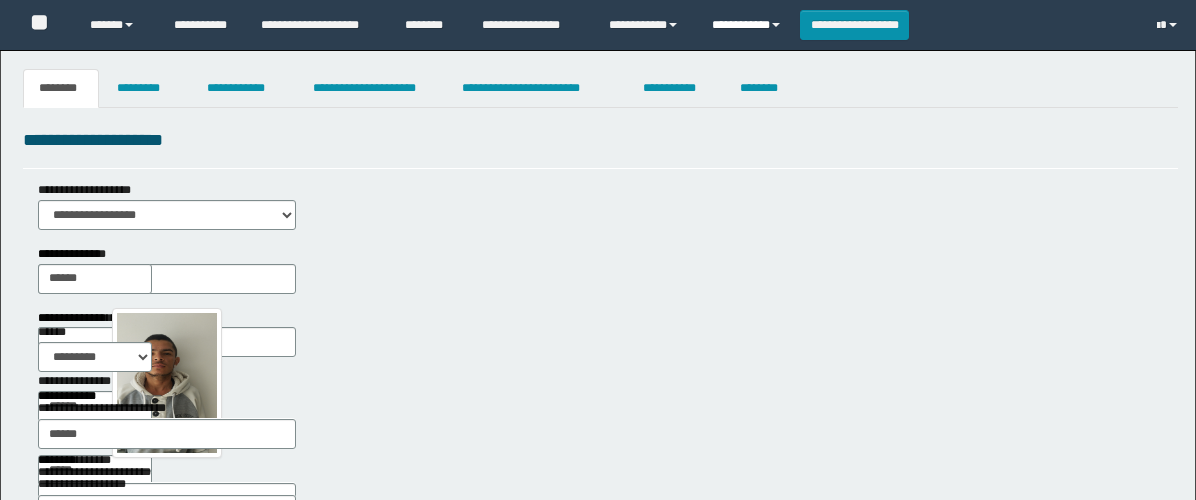 scroll, scrollTop: 0, scrollLeft: 0, axis: both 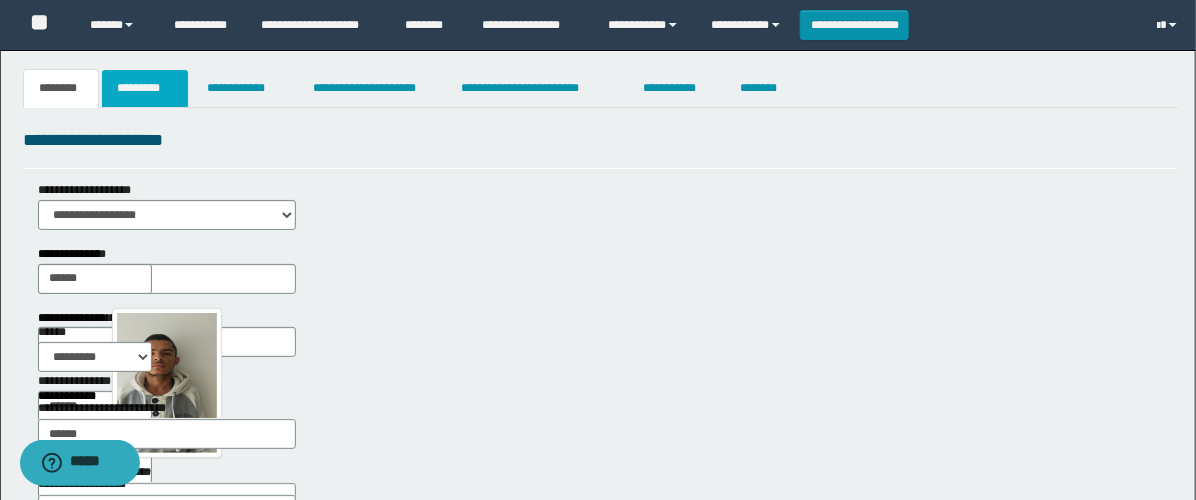 click on "*********" at bounding box center (145, 88) 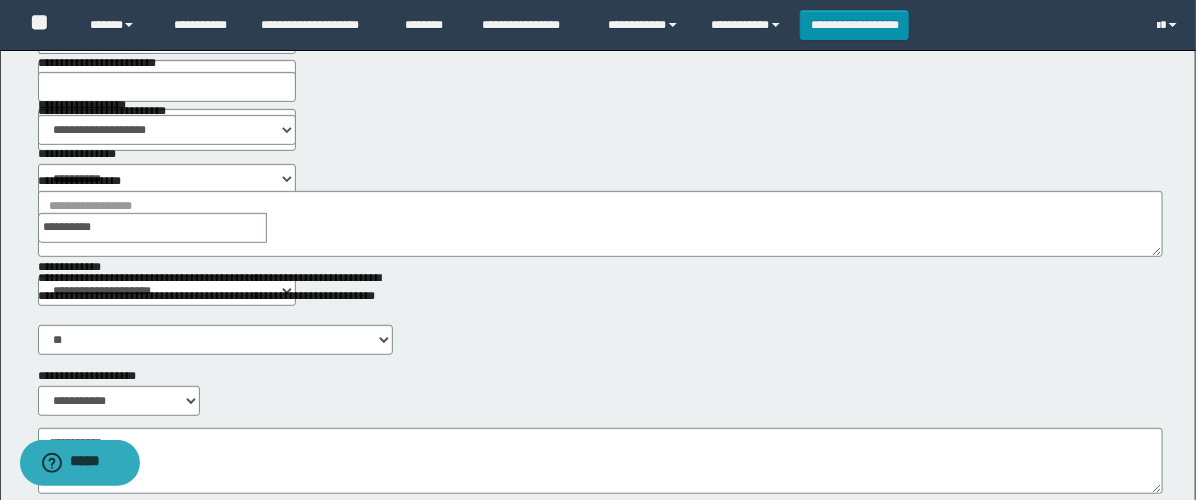 scroll, scrollTop: 111, scrollLeft: 0, axis: vertical 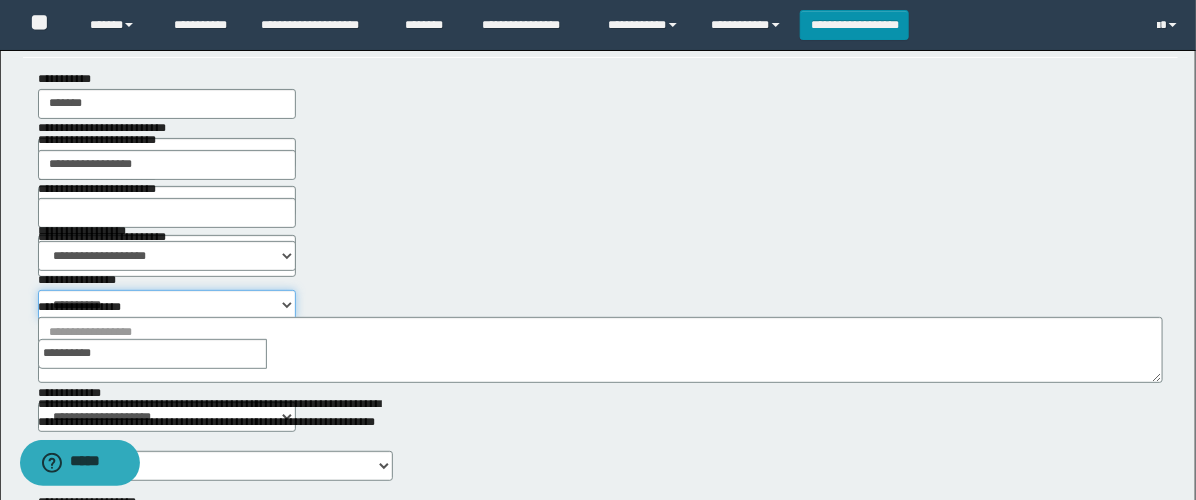 drag, startPoint x: 459, startPoint y: 252, endPoint x: 480, endPoint y: 268, distance: 26.400757 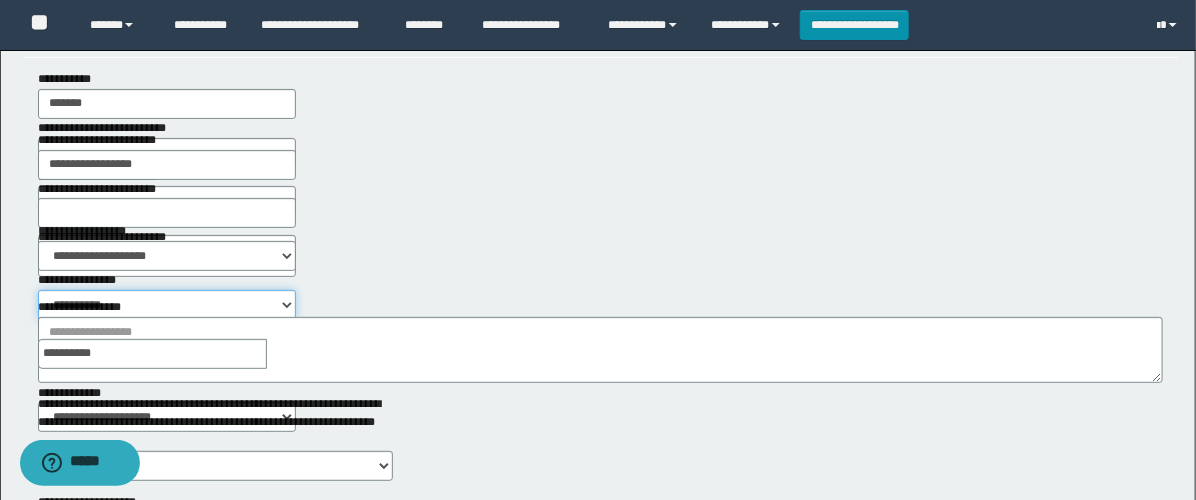 click on "**********" at bounding box center [167, 305] 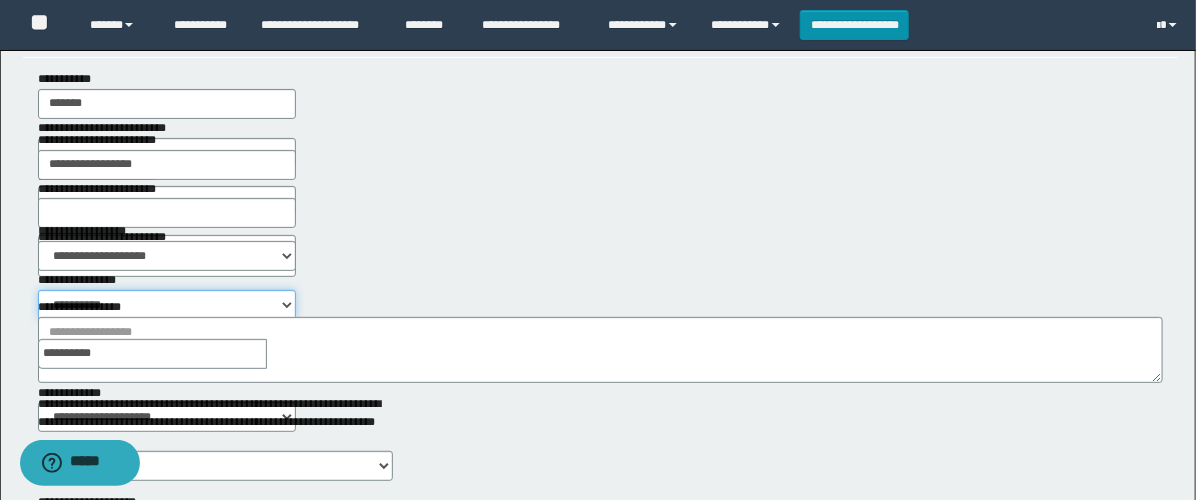 select on "****" 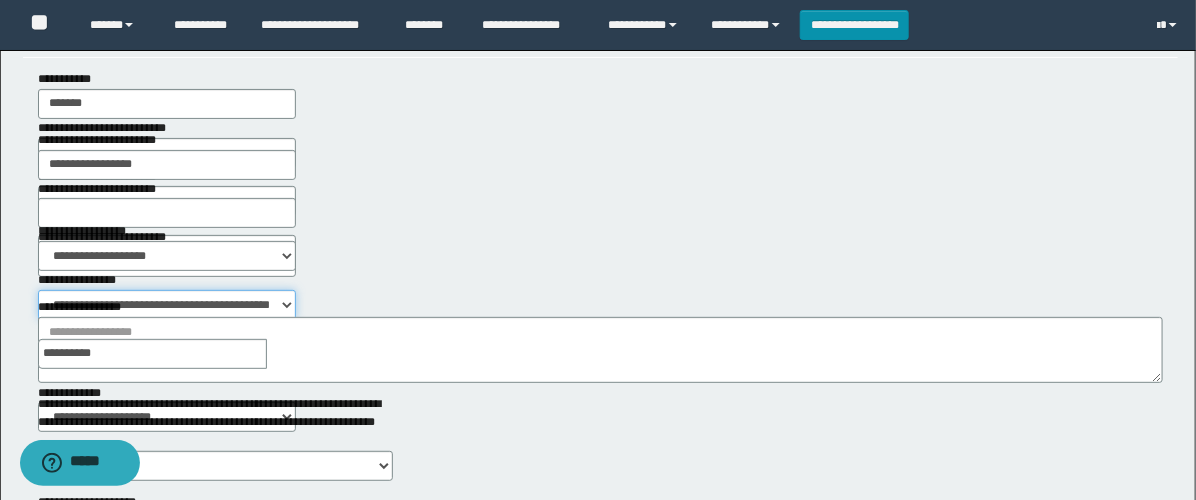 click on "**********" at bounding box center (167, 305) 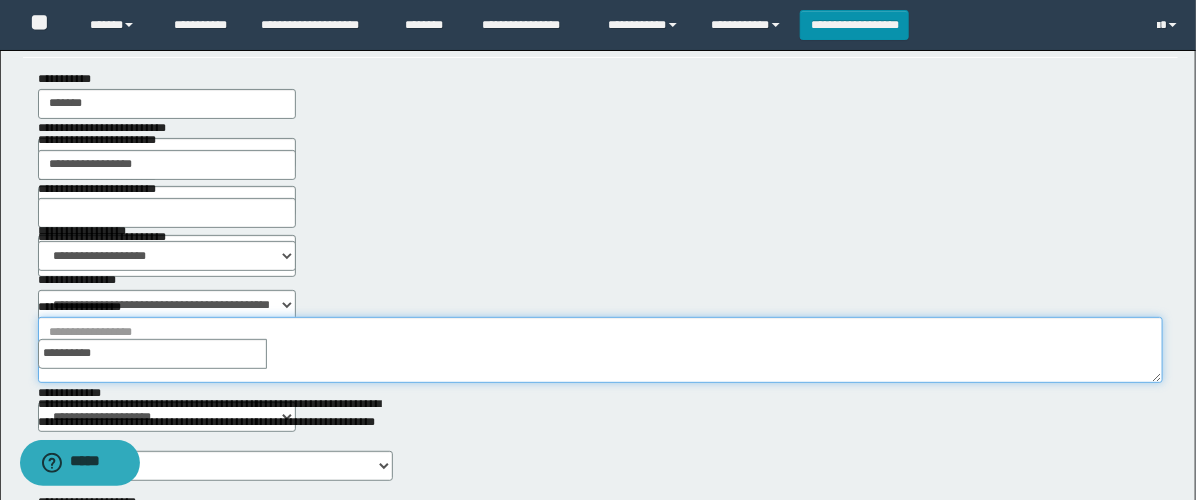 click on "**********" at bounding box center (600, 350) 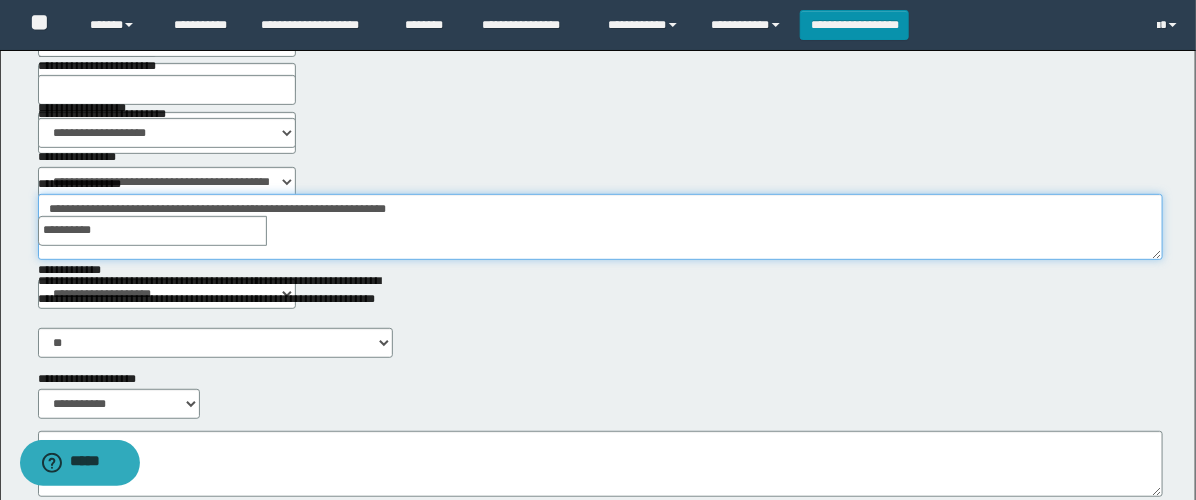 scroll, scrollTop: 333, scrollLeft: 0, axis: vertical 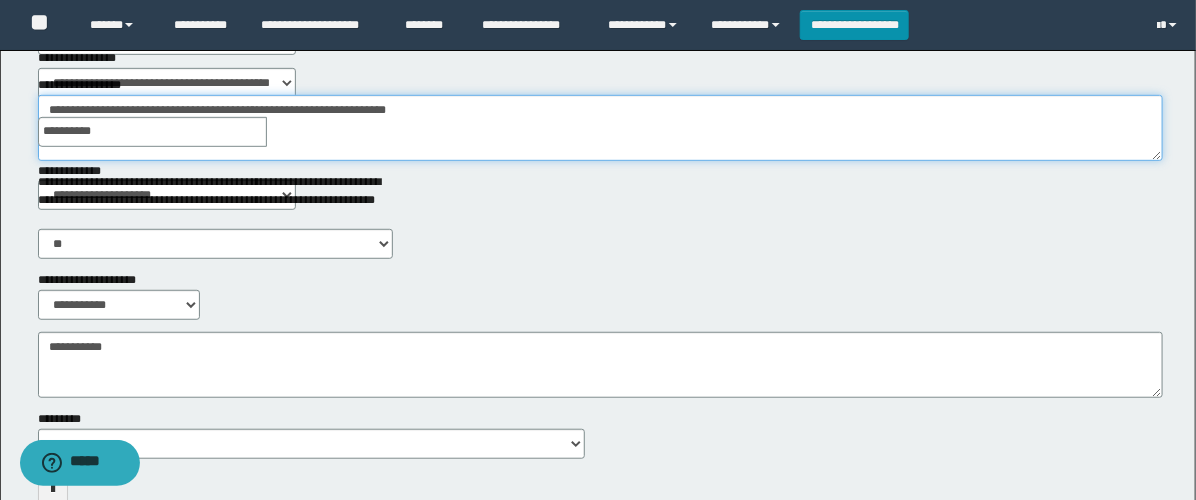 type on "**********" 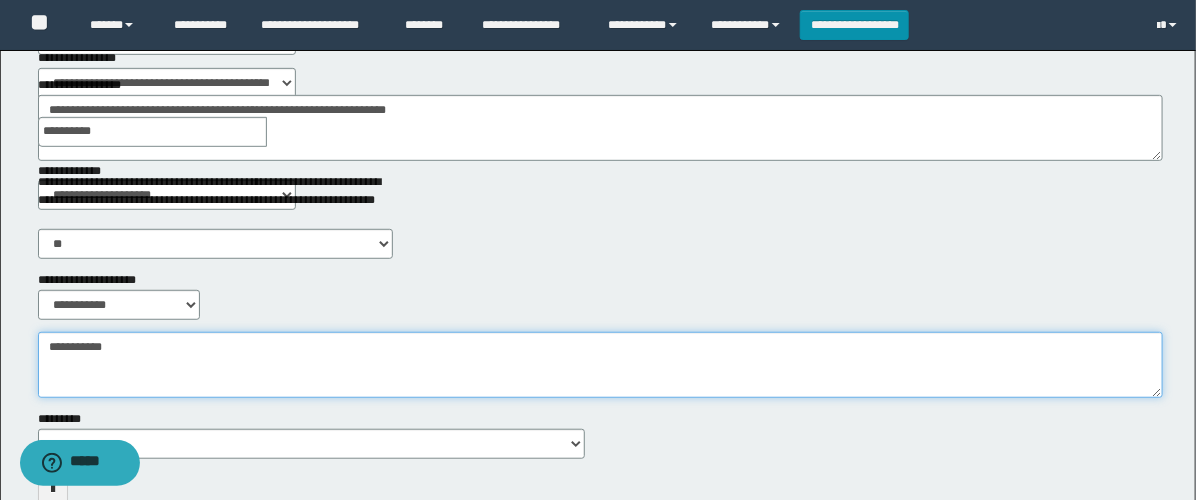 click on "**********" at bounding box center (600, 365) 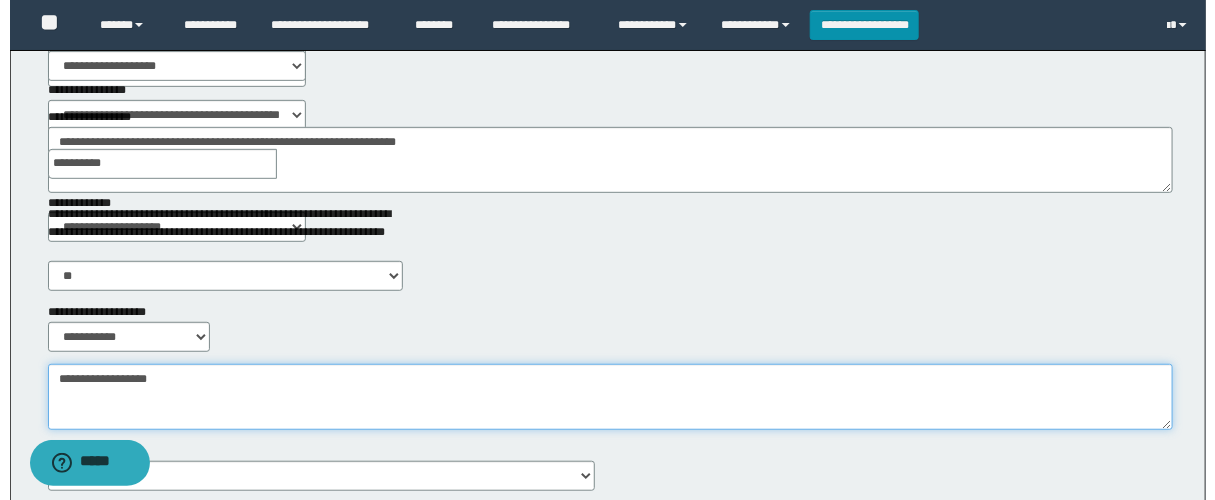 scroll, scrollTop: 0, scrollLeft: 0, axis: both 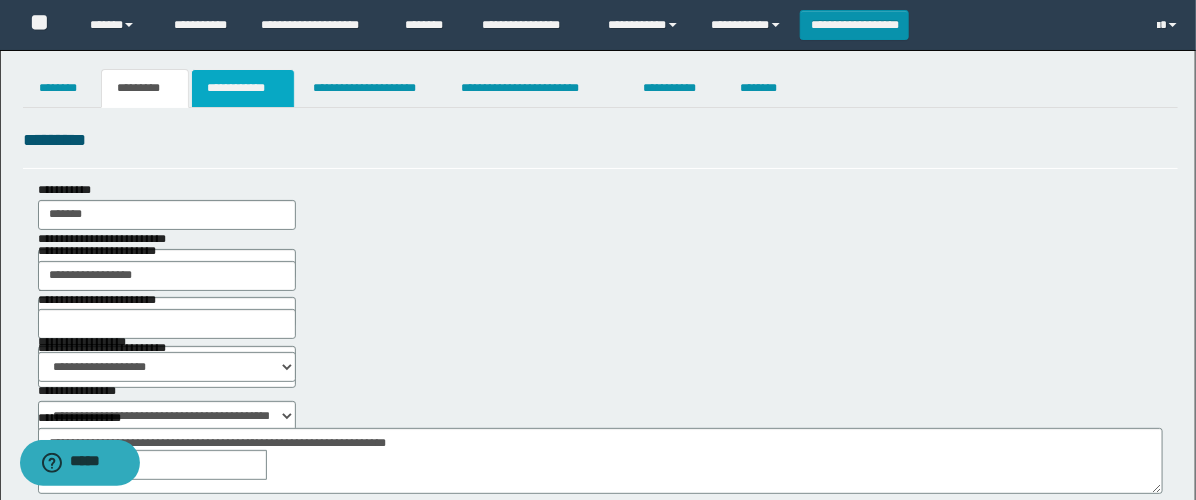 type on "**********" 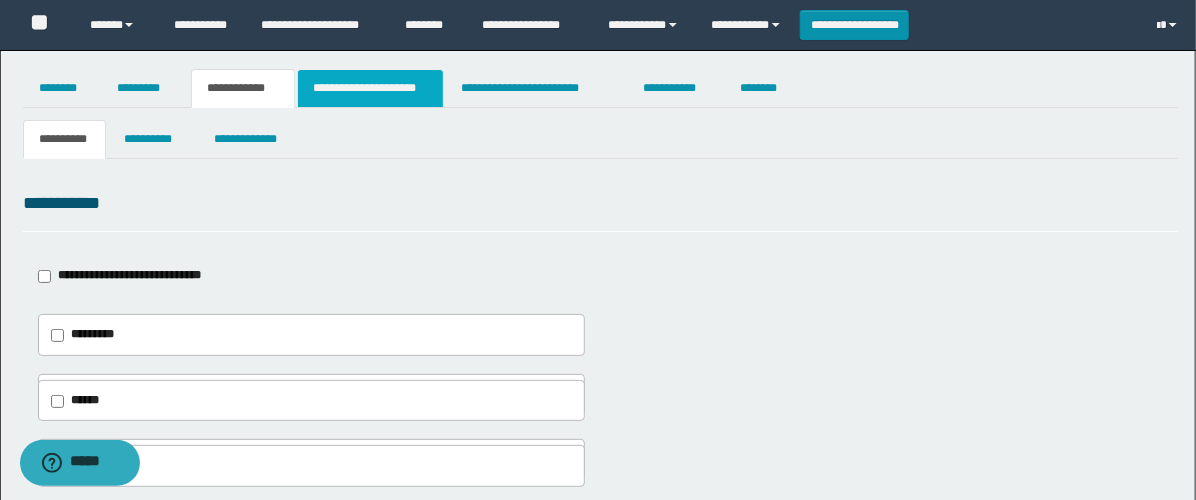 click on "**********" at bounding box center (370, 88) 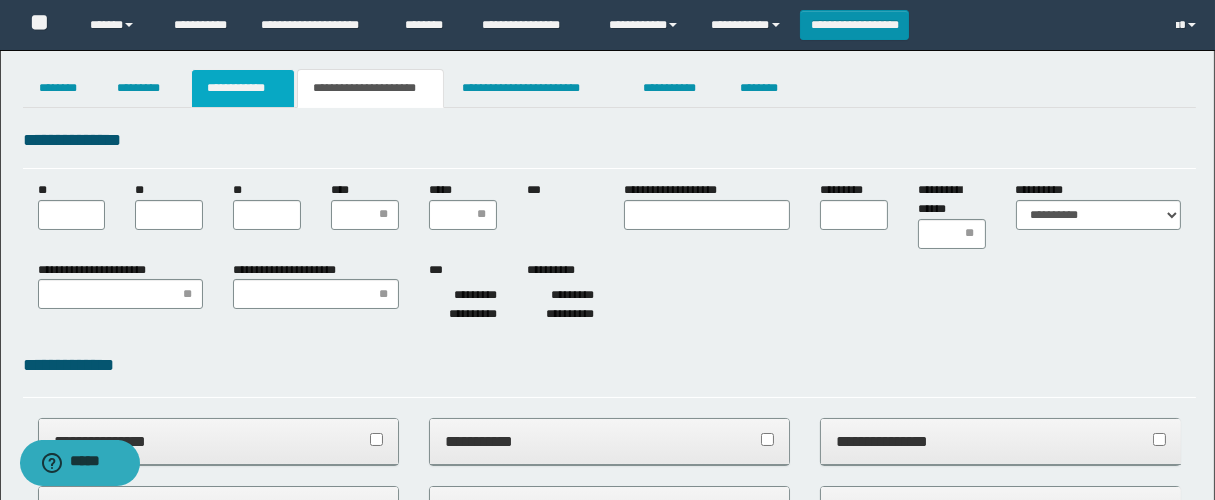 click on "**********" at bounding box center [243, 88] 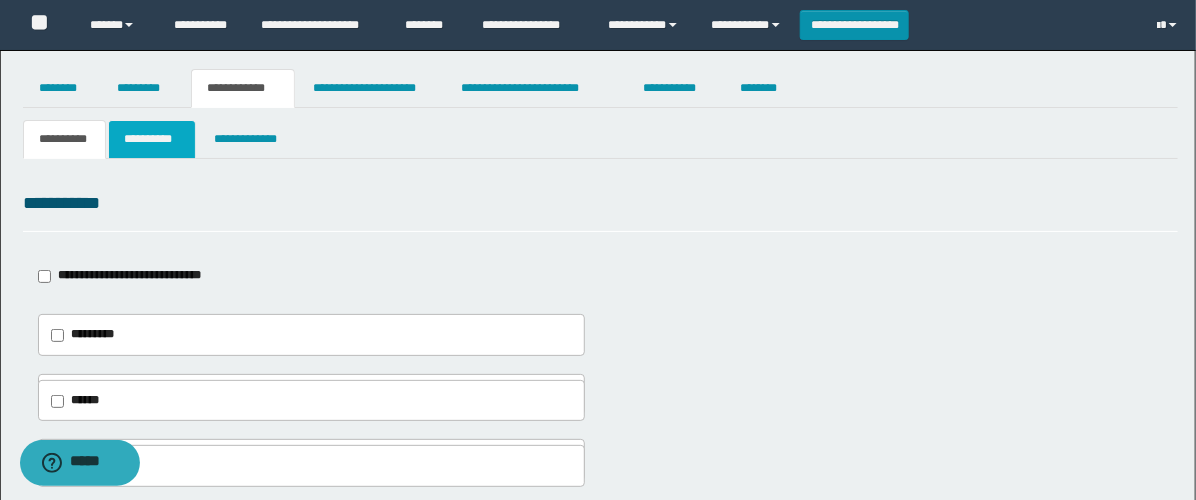click on "**********" at bounding box center (152, 139) 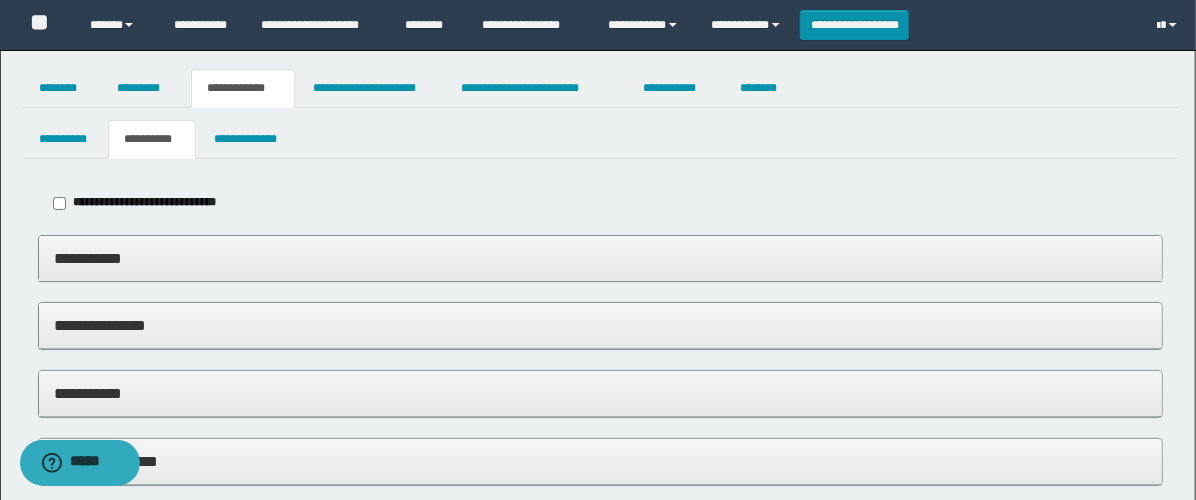 scroll, scrollTop: 111, scrollLeft: 0, axis: vertical 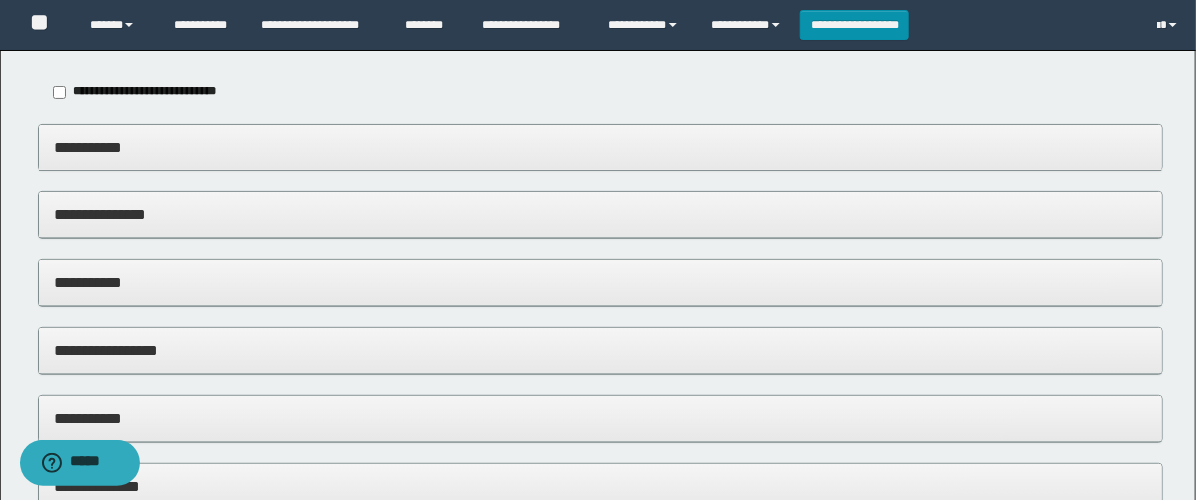 click on "**********" at bounding box center [600, 282] 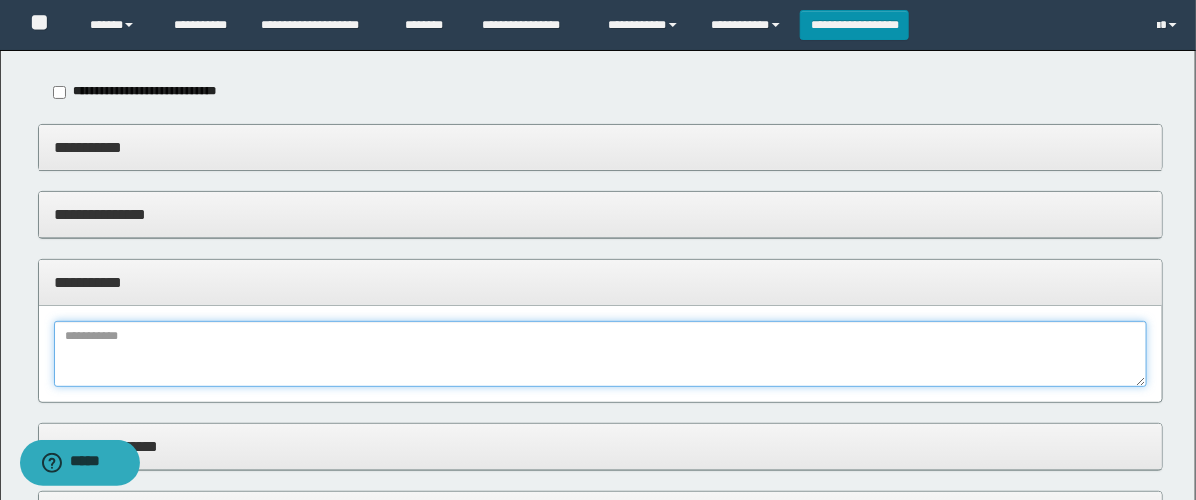 click at bounding box center (600, 354) 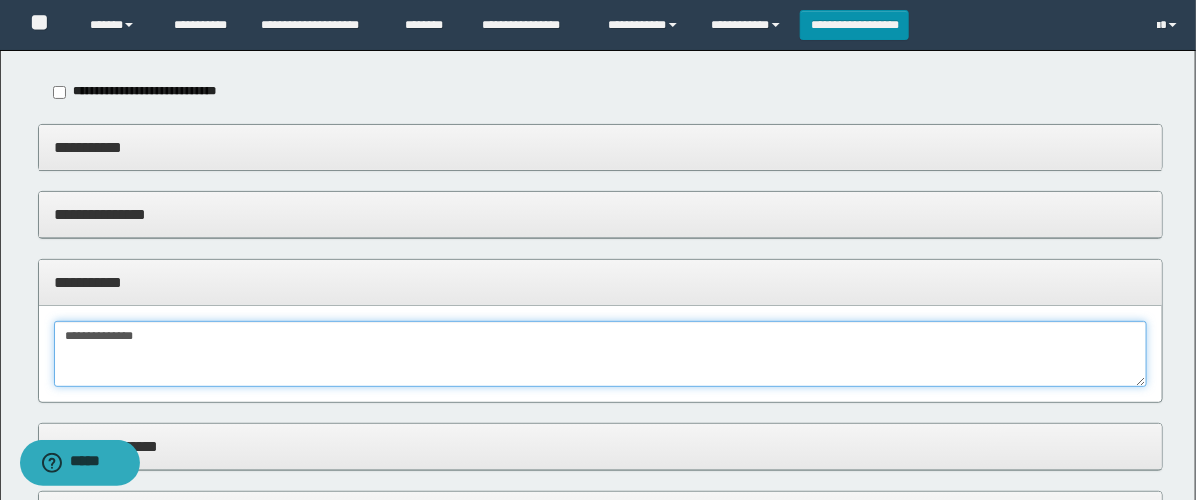 type on "**********" 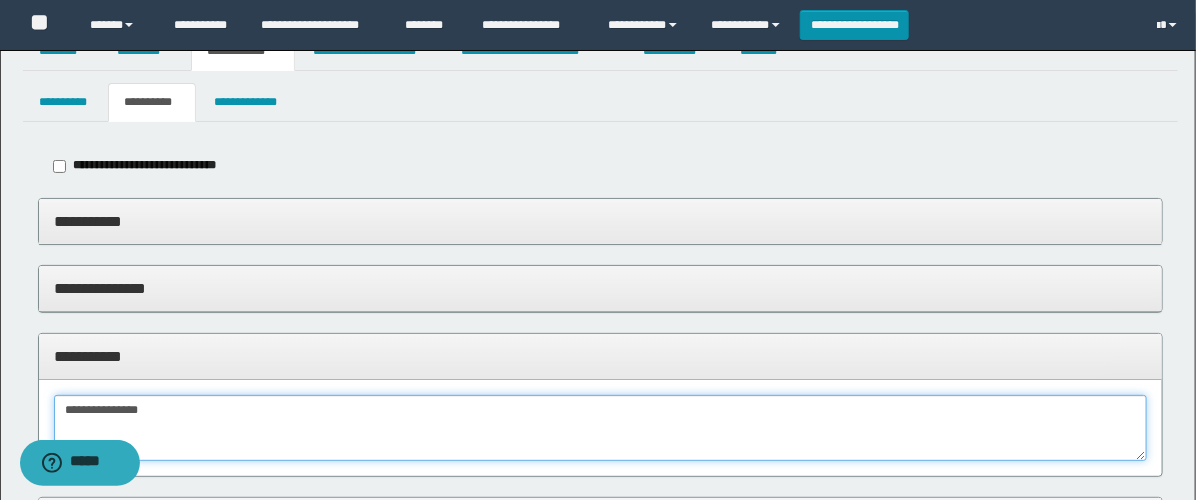 scroll, scrollTop: 0, scrollLeft: 0, axis: both 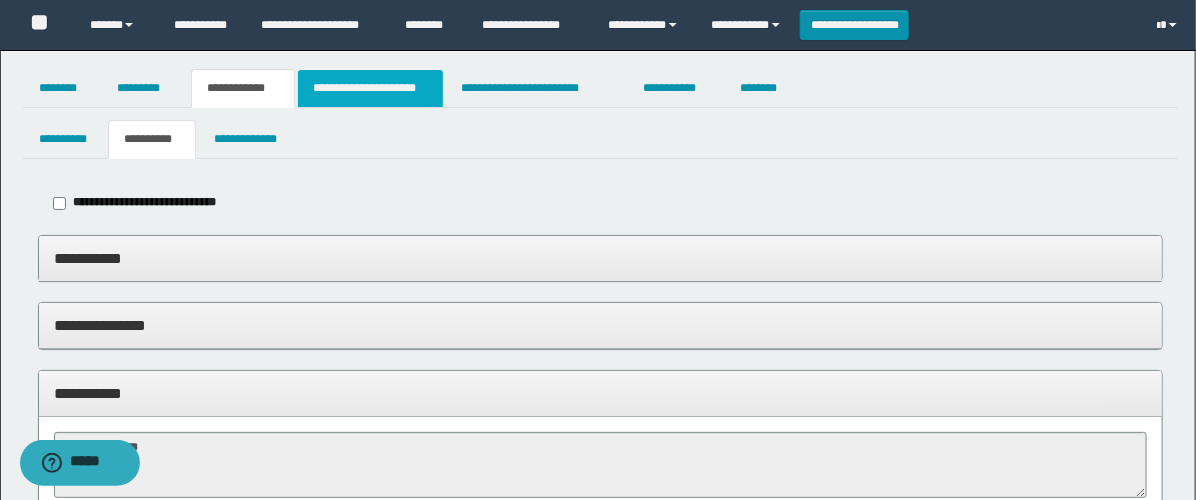 click on "**********" at bounding box center [370, 88] 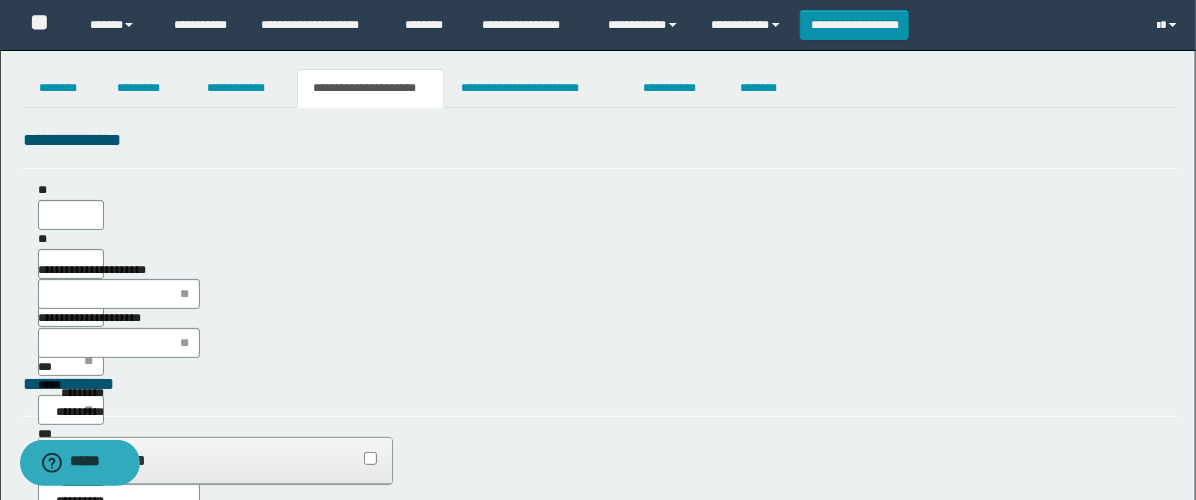 click on "**" at bounding box center [71, 205] 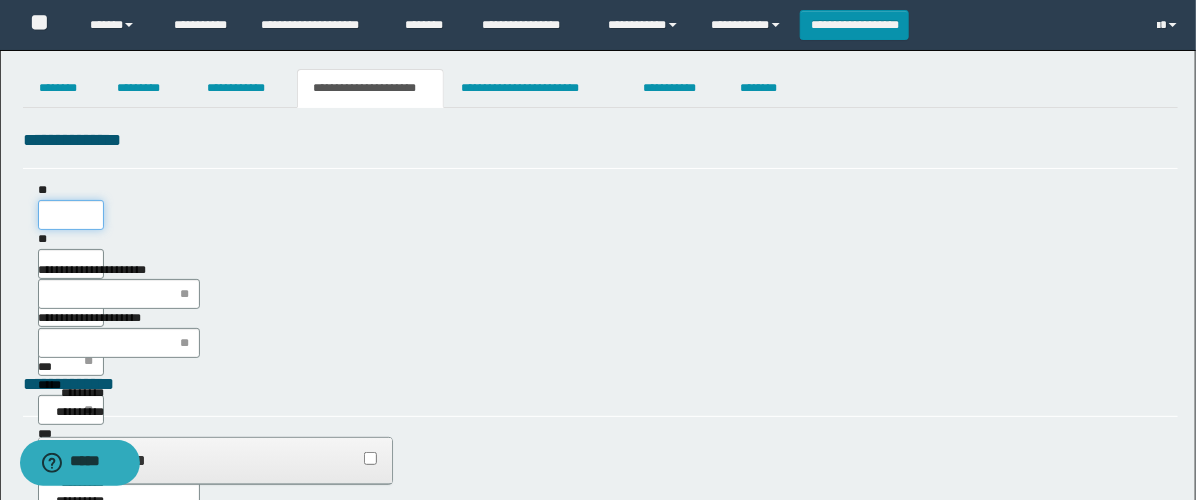 click on "**" at bounding box center [71, 215] 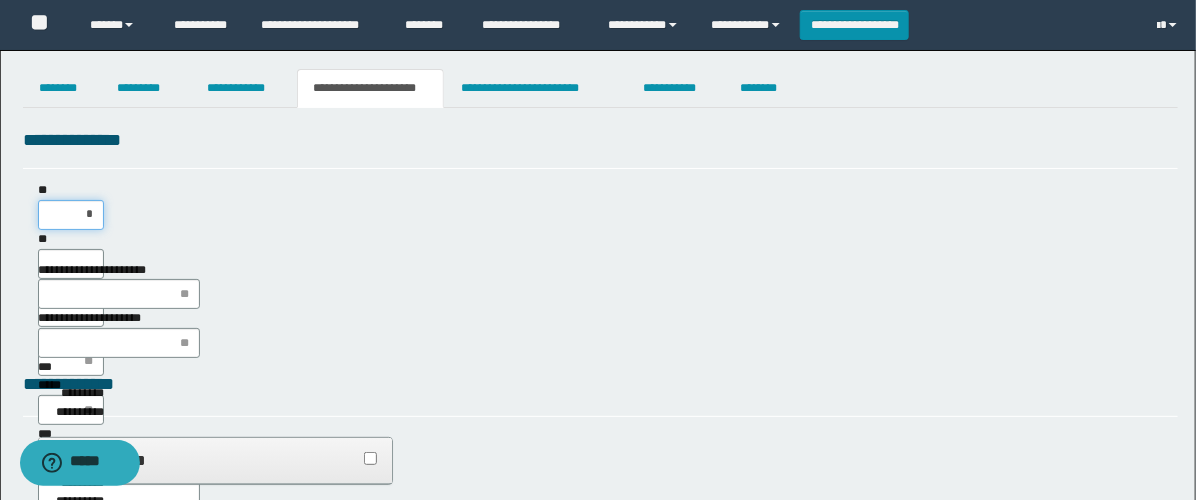 type on "**" 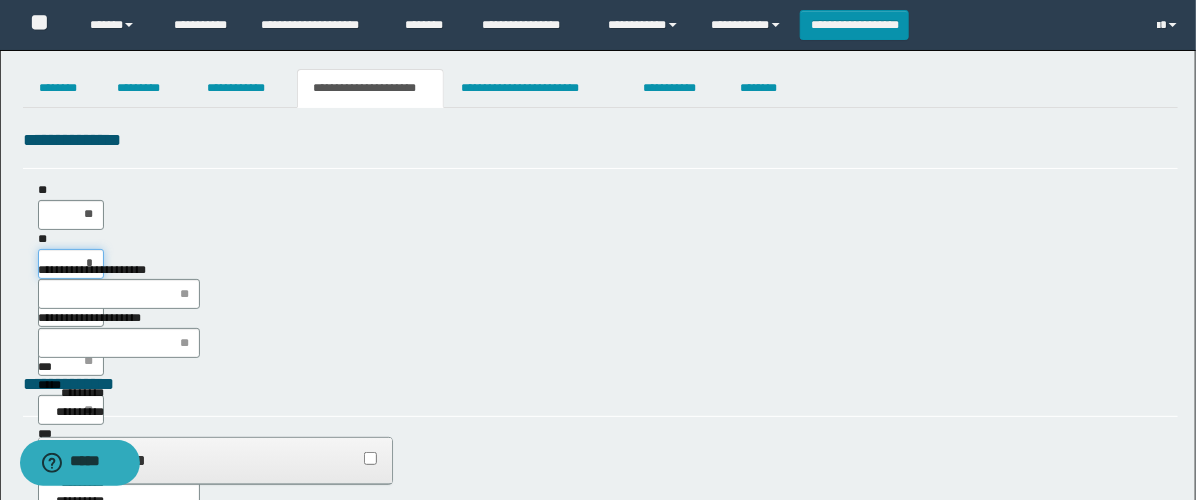 type on "**" 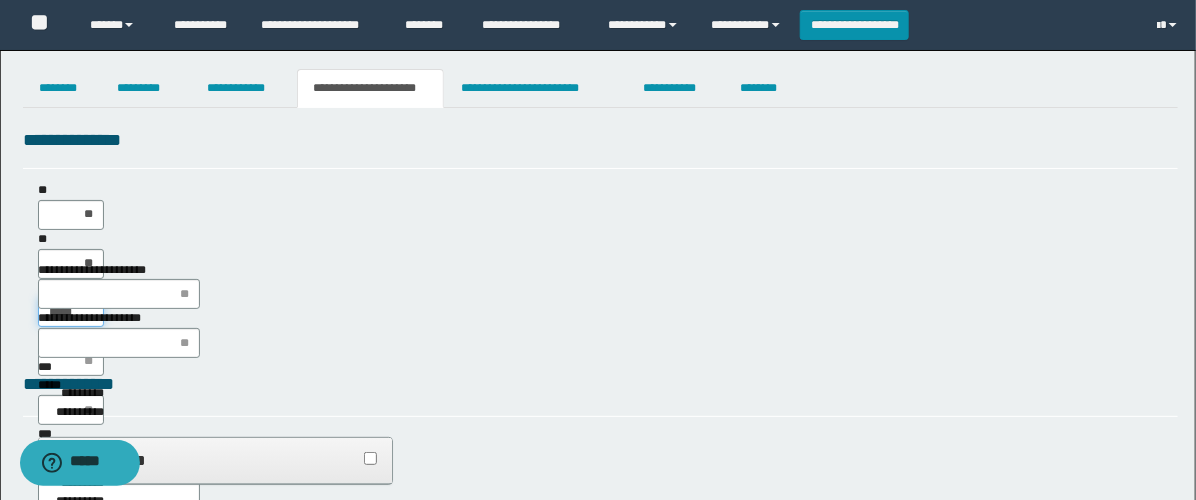 type on "******" 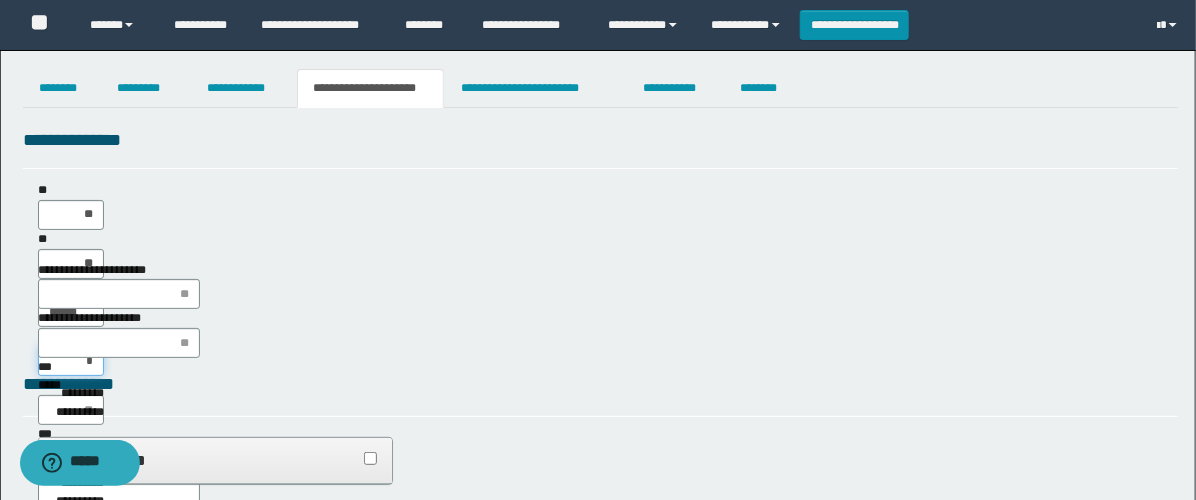 type on "**" 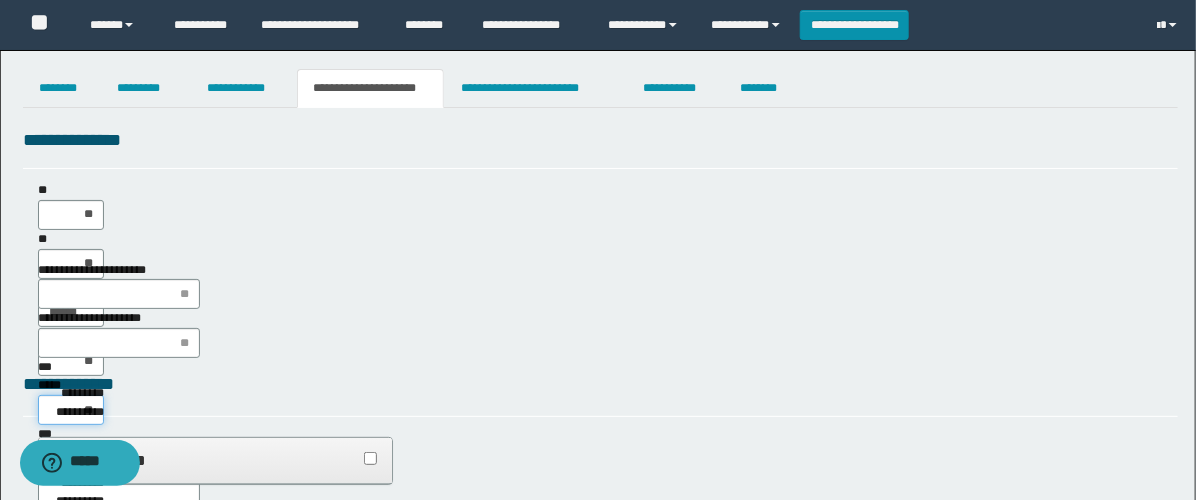 type on "***" 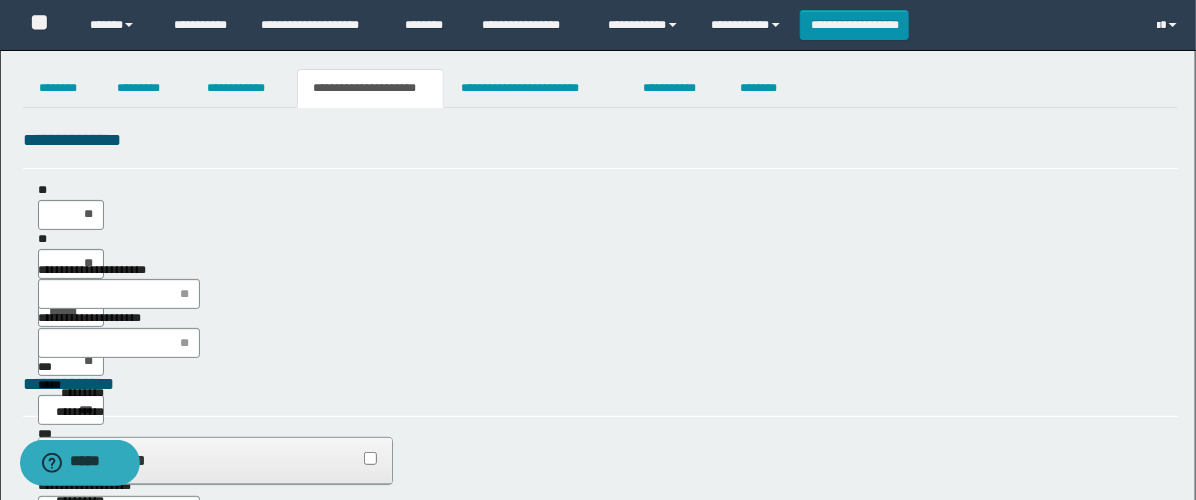 type on "**" 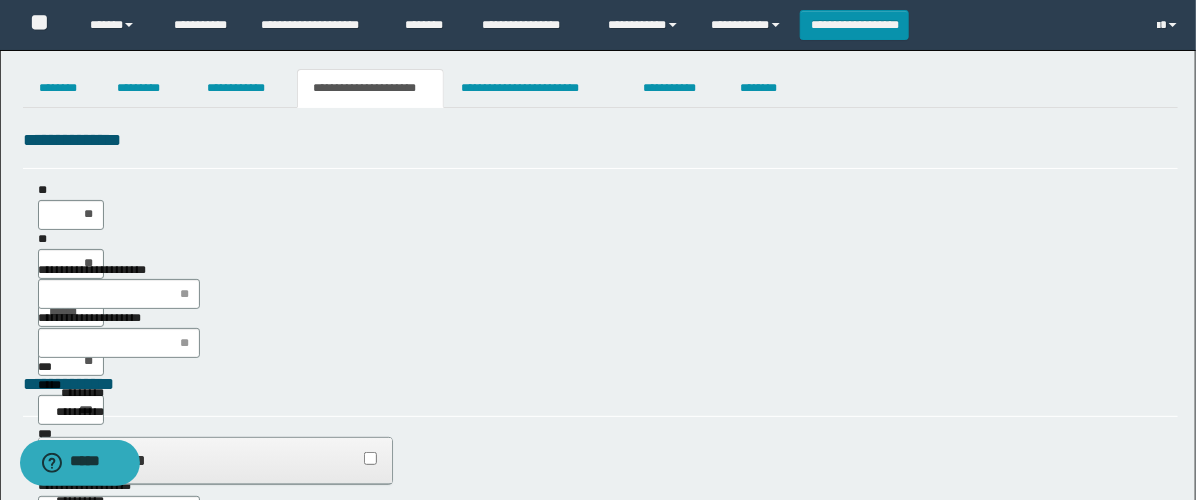 type on "**" 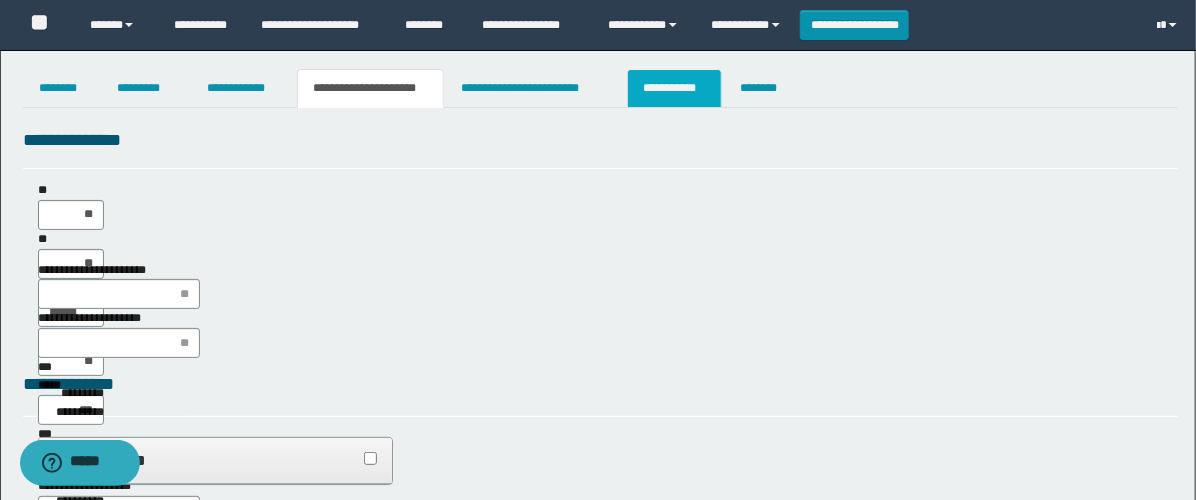 click on "**********" at bounding box center [674, 88] 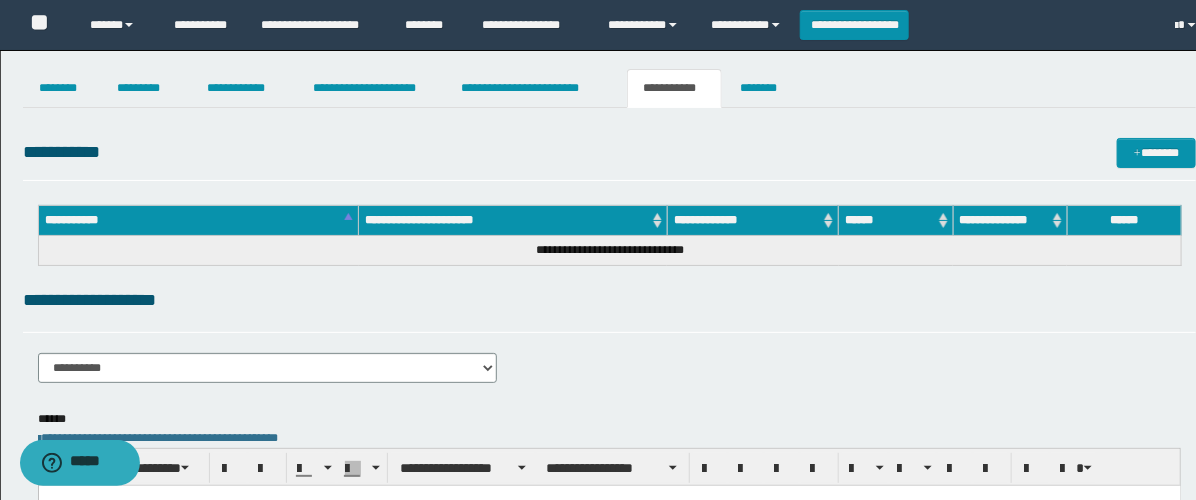 scroll, scrollTop: 0, scrollLeft: 0, axis: both 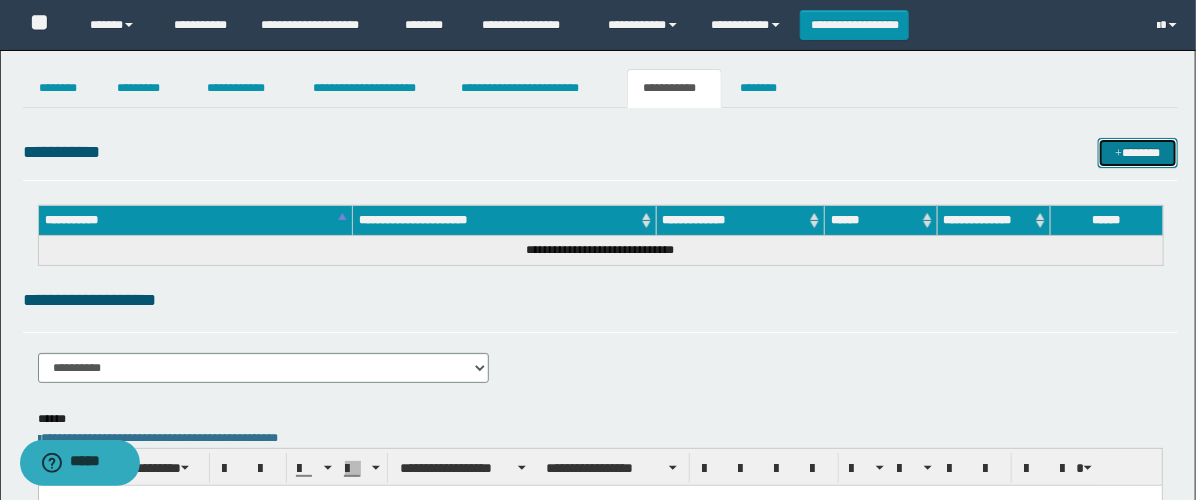 click on "*******" at bounding box center (1138, 153) 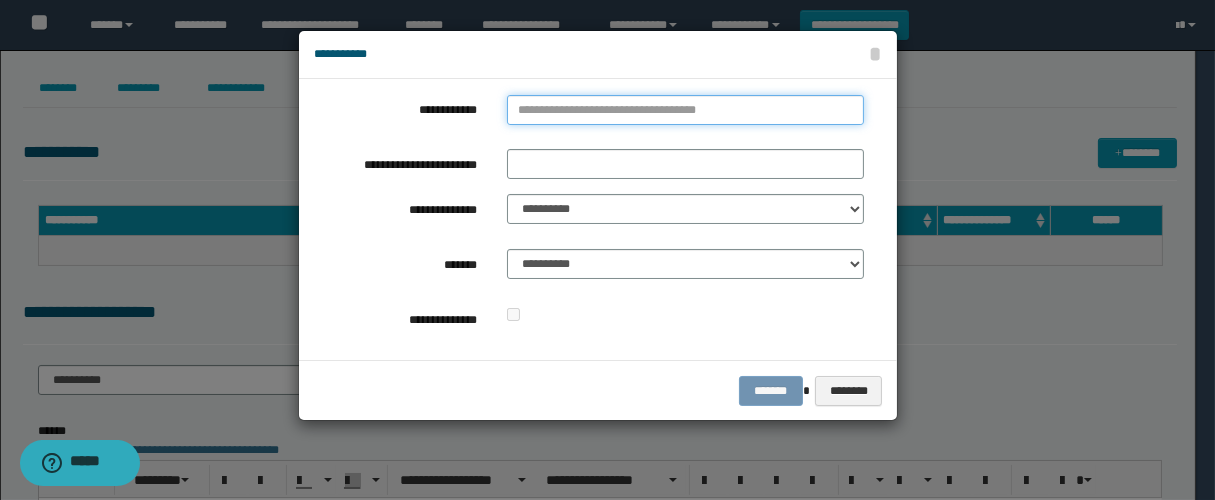 click on "**********" at bounding box center (685, 110) 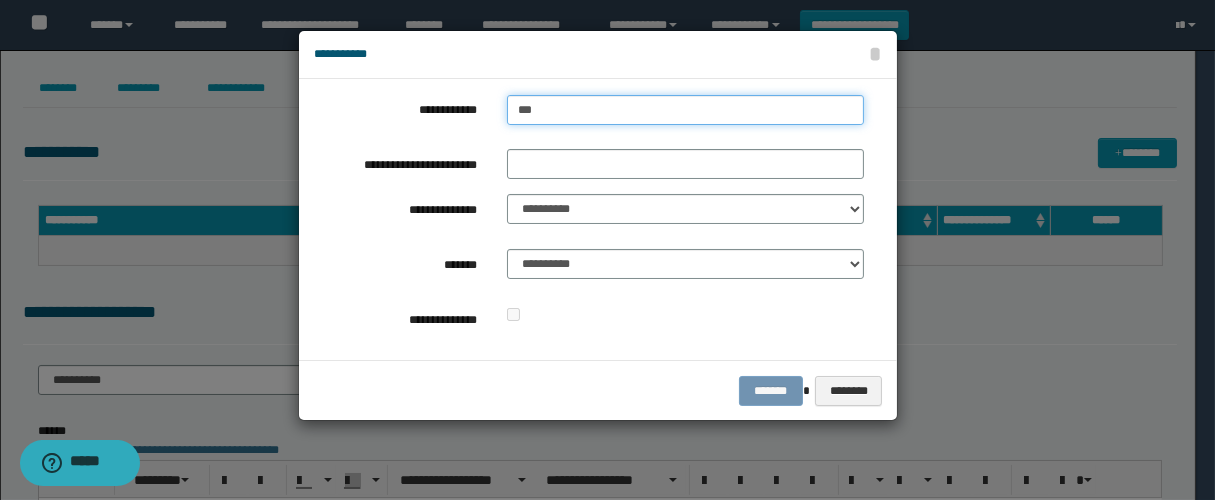 type on "****" 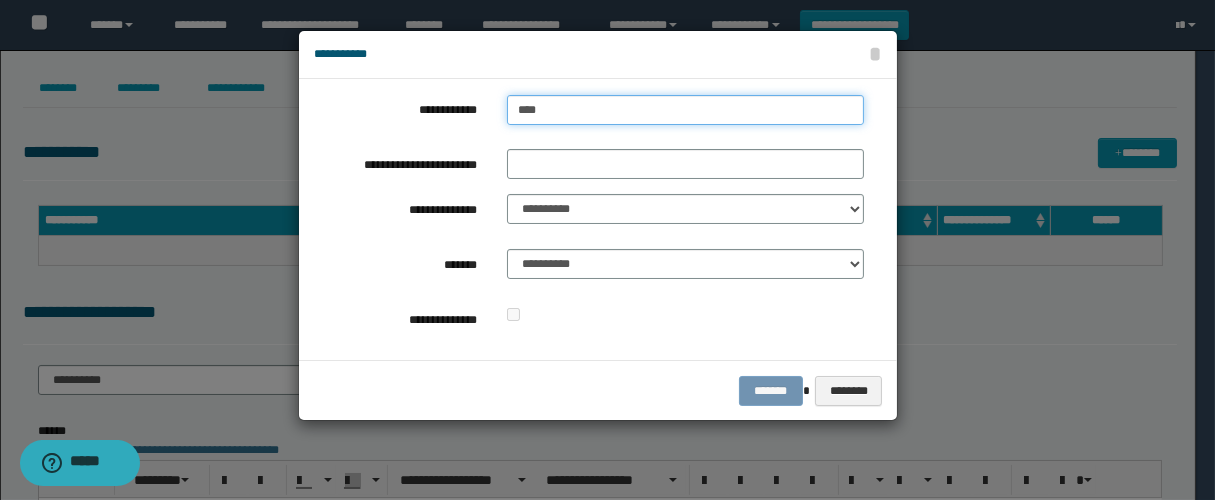 type on "****" 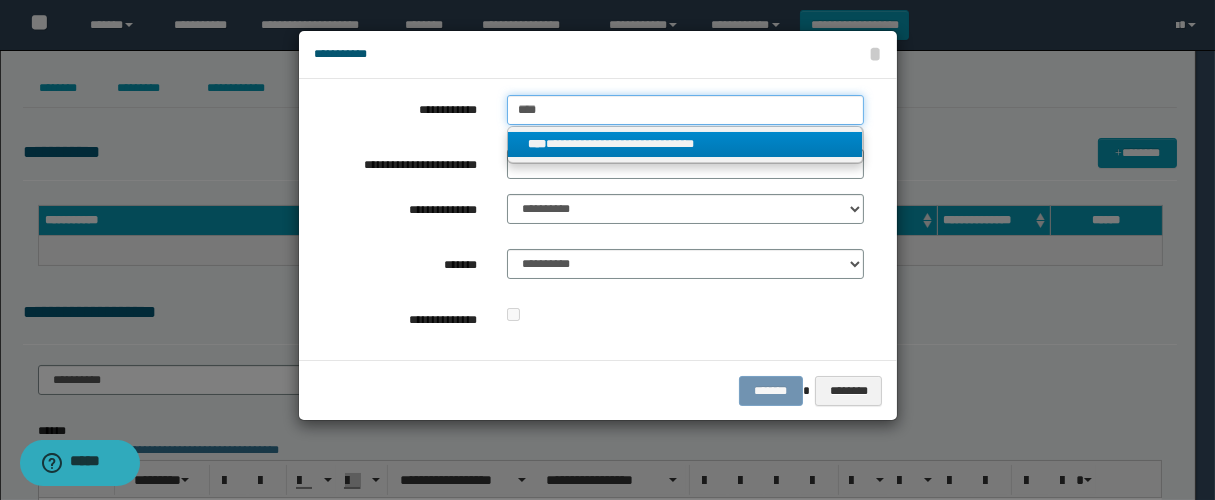 type on "****" 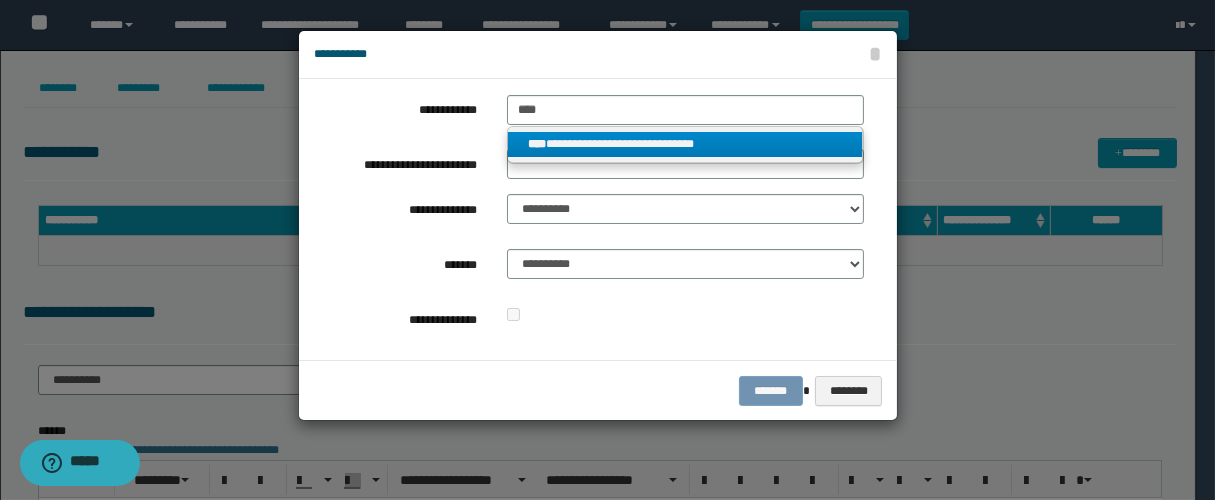 click on "**********" at bounding box center (685, 144) 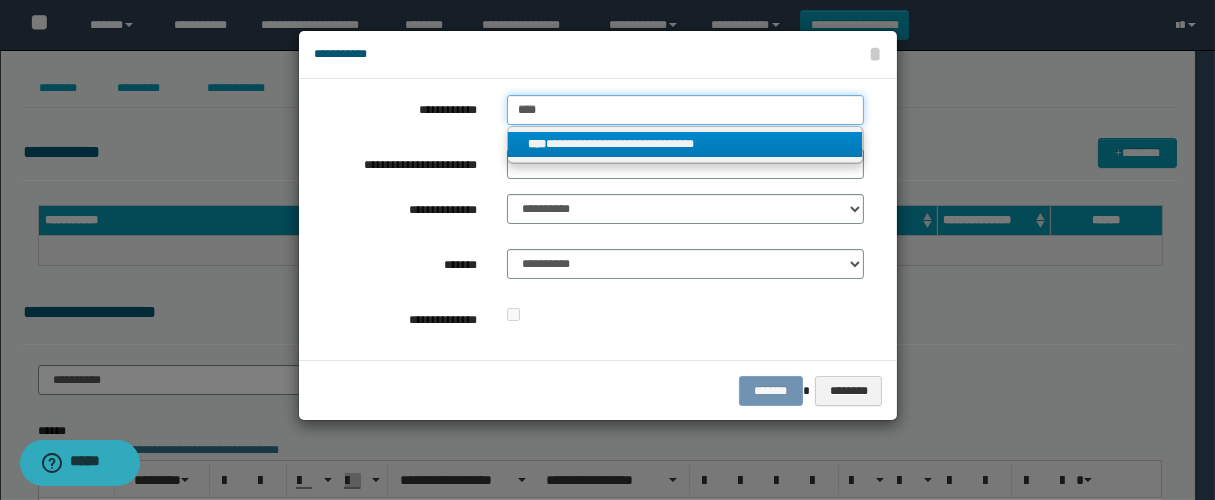 type 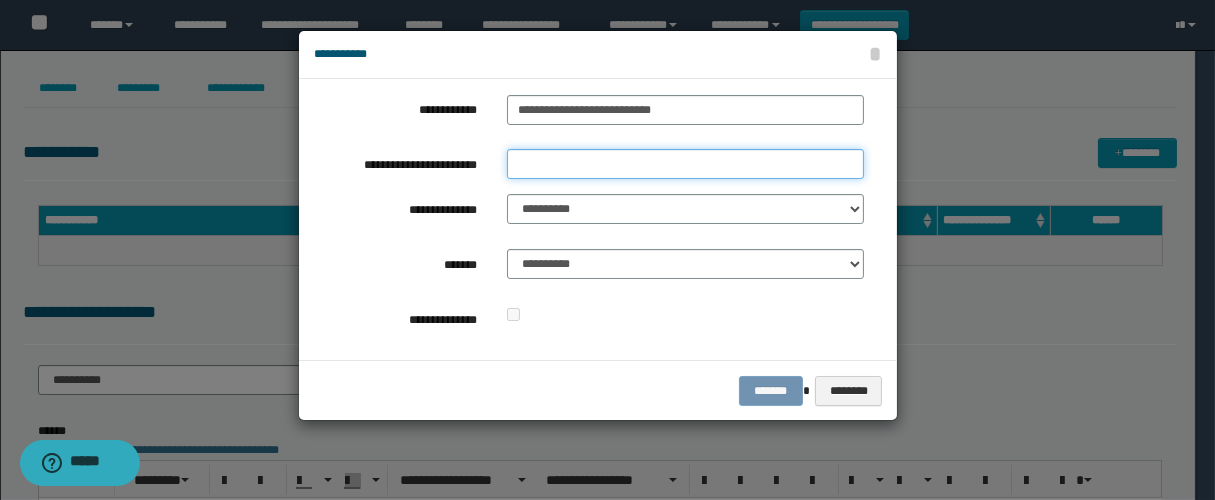 click on "**********" at bounding box center [685, 164] 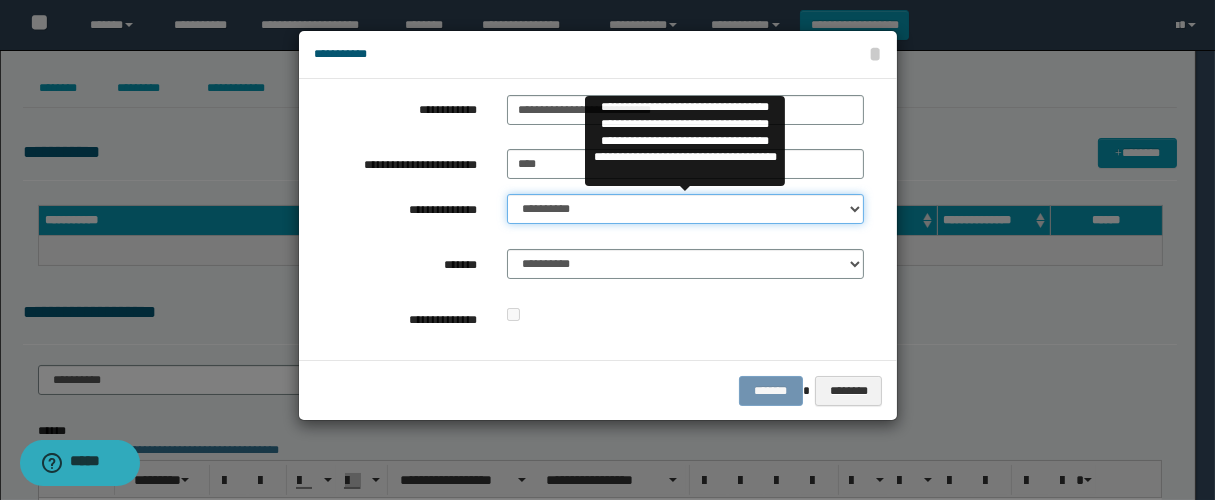 drag, startPoint x: 561, startPoint y: 207, endPoint x: 588, endPoint y: 216, distance: 28.460499 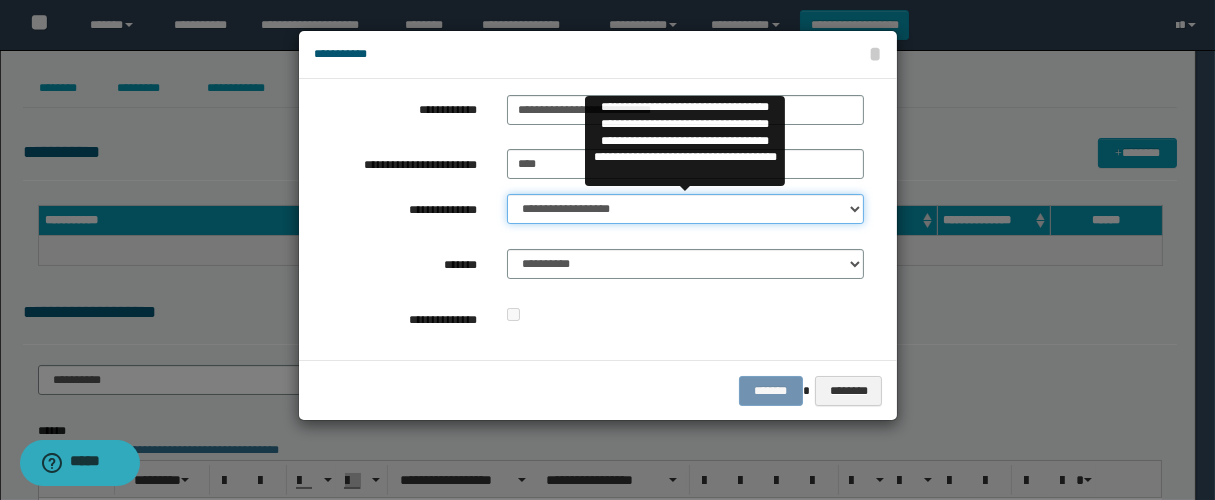 click on "**********" at bounding box center [685, 209] 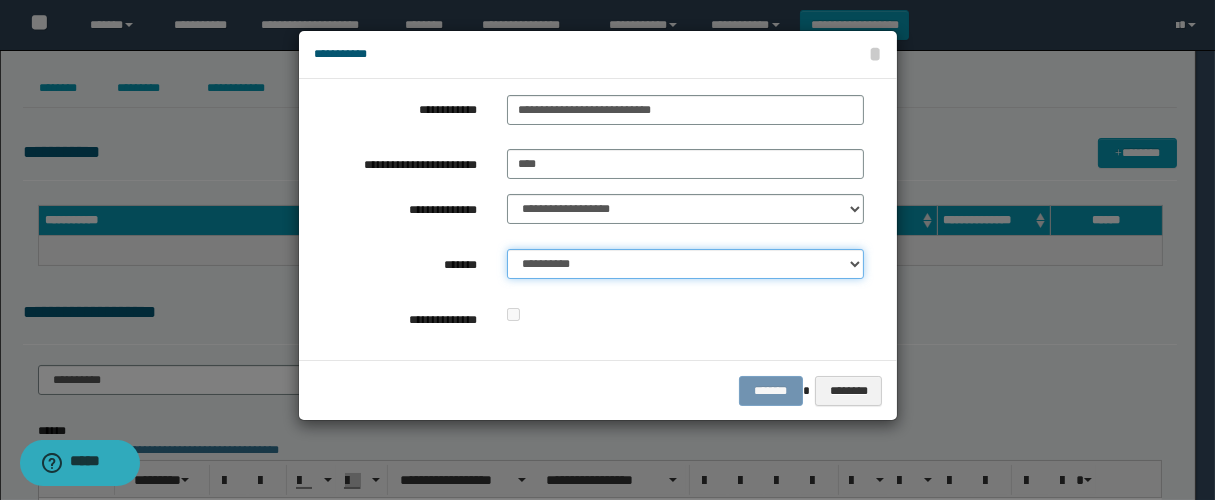 drag, startPoint x: 567, startPoint y: 268, endPoint x: 574, endPoint y: 276, distance: 10.630146 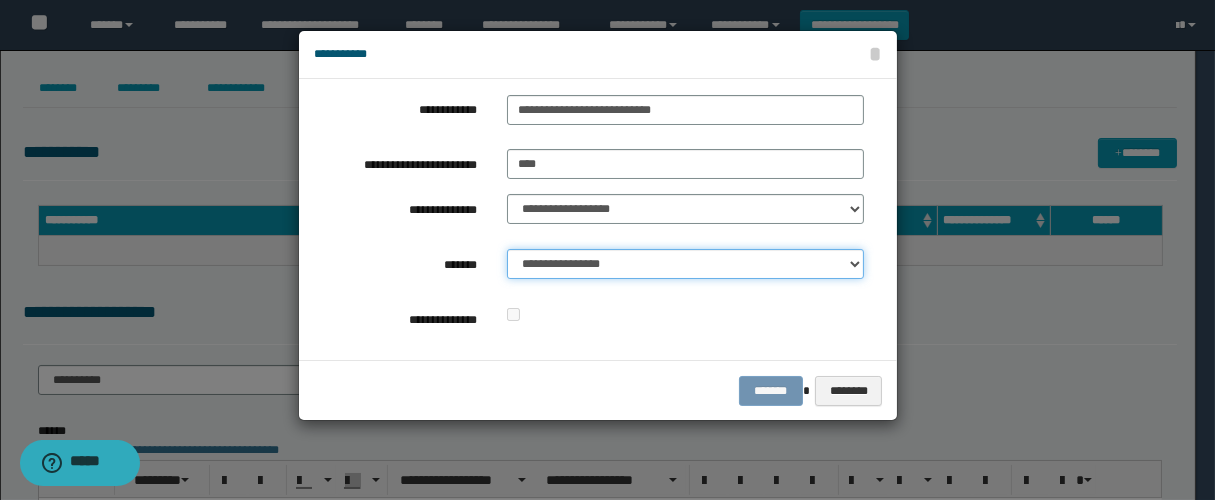 click on "**********" at bounding box center (685, 264) 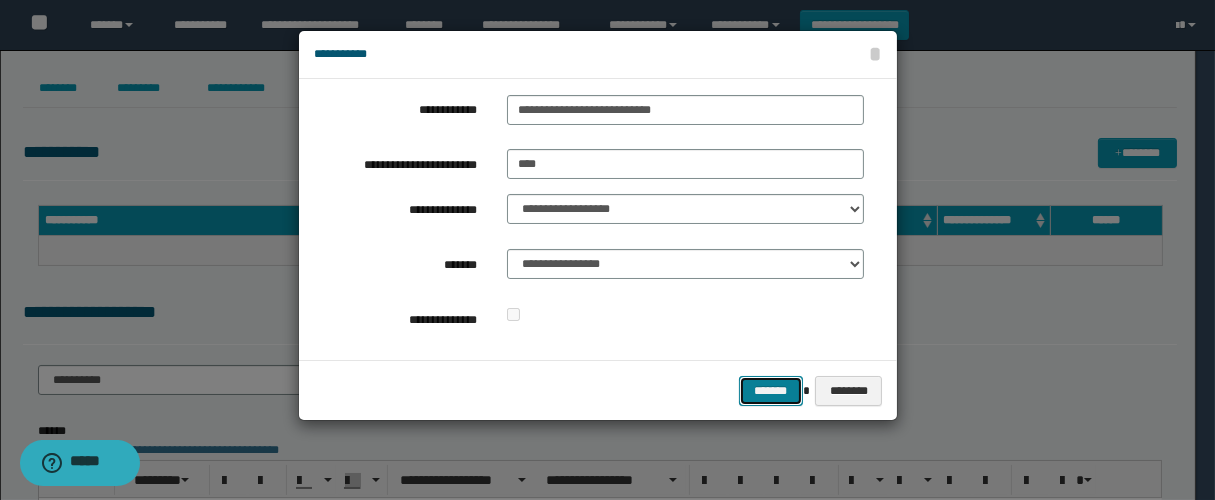 drag, startPoint x: 756, startPoint y: 388, endPoint x: 753, endPoint y: 377, distance: 11.401754 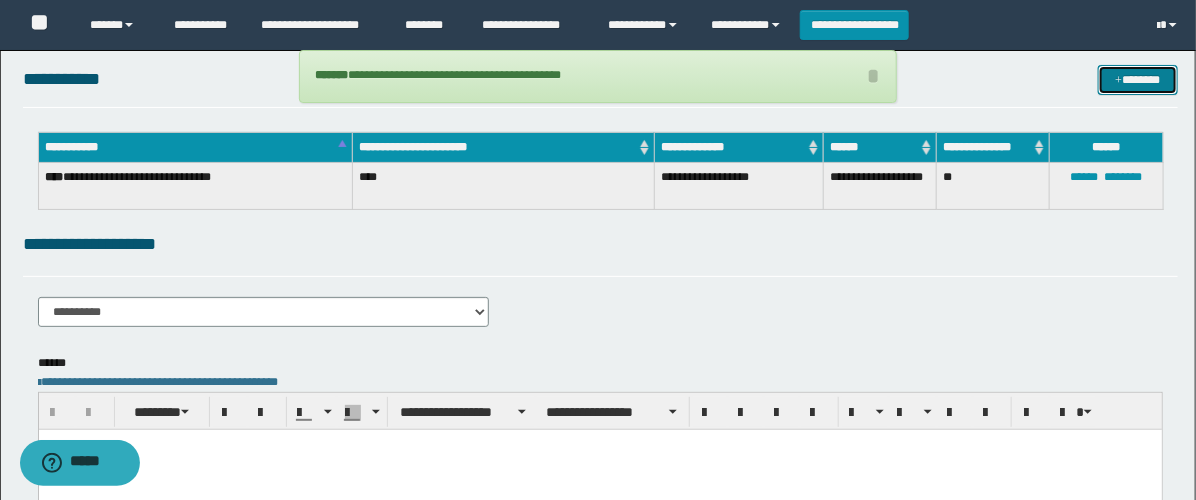 scroll, scrollTop: 111, scrollLeft: 0, axis: vertical 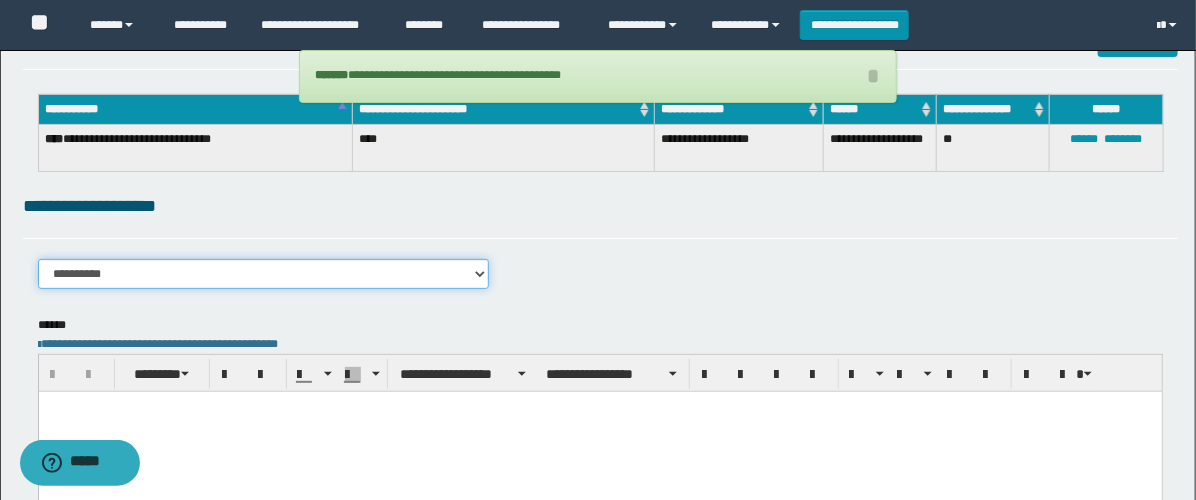 click on "**********" at bounding box center (263, 274) 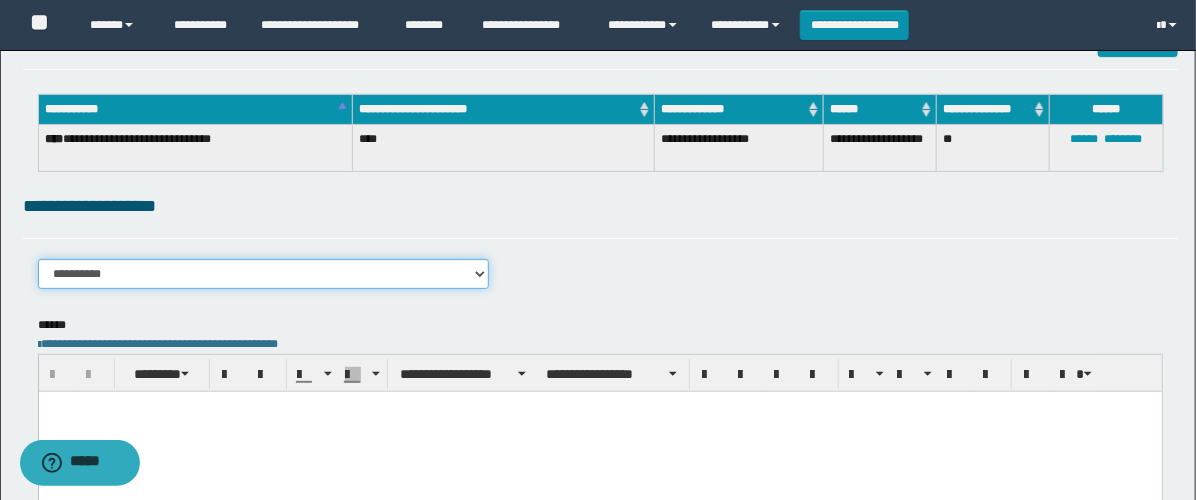 select on "****" 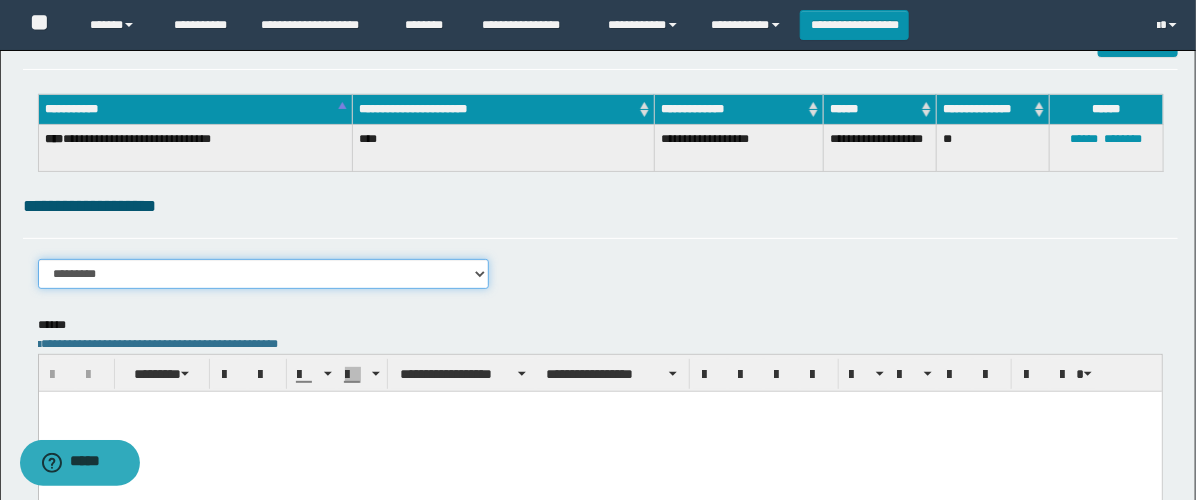 click on "**********" at bounding box center [263, 274] 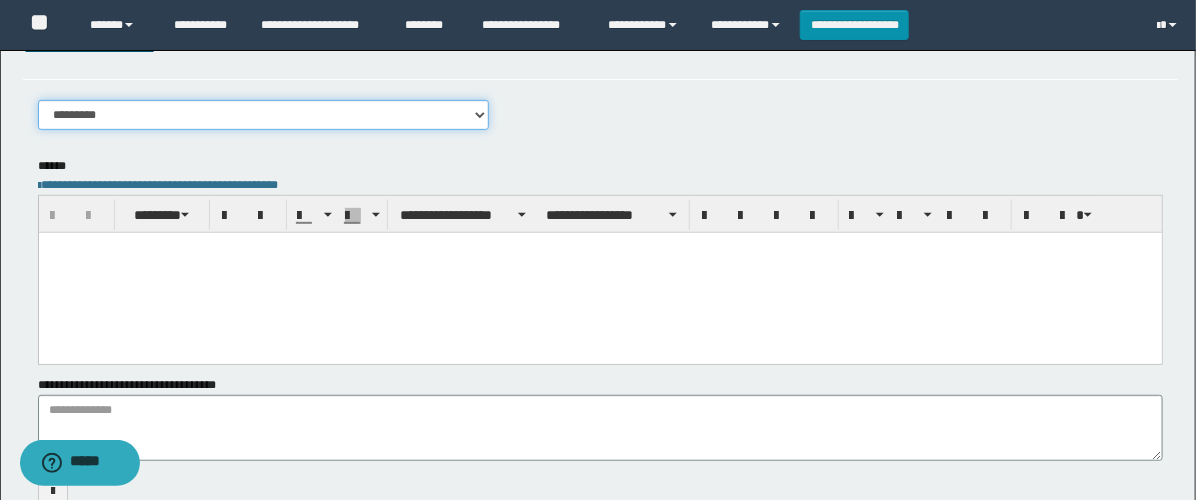 scroll, scrollTop: 397, scrollLeft: 0, axis: vertical 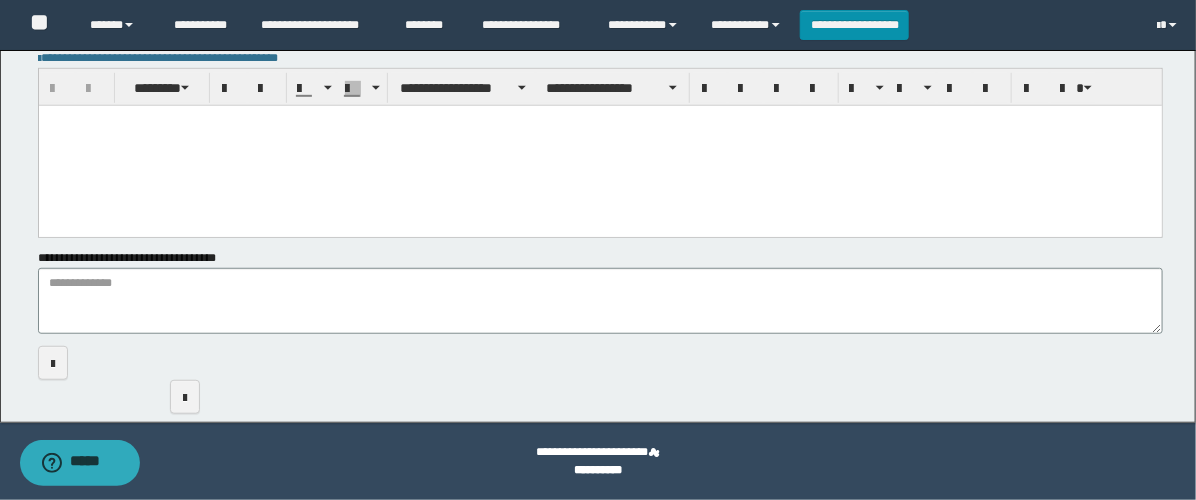click at bounding box center (599, 145) 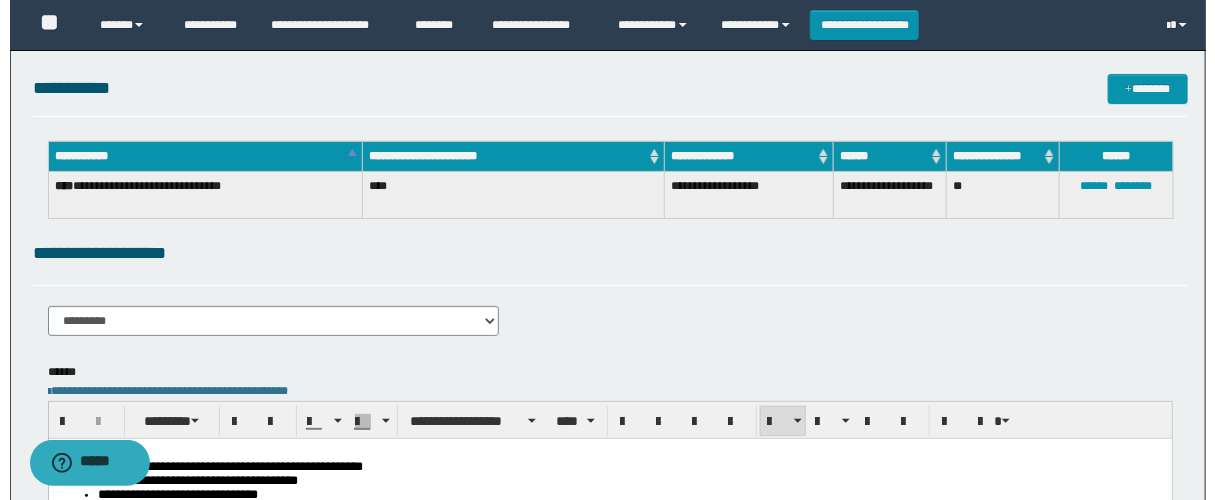 scroll, scrollTop: 0, scrollLeft: 0, axis: both 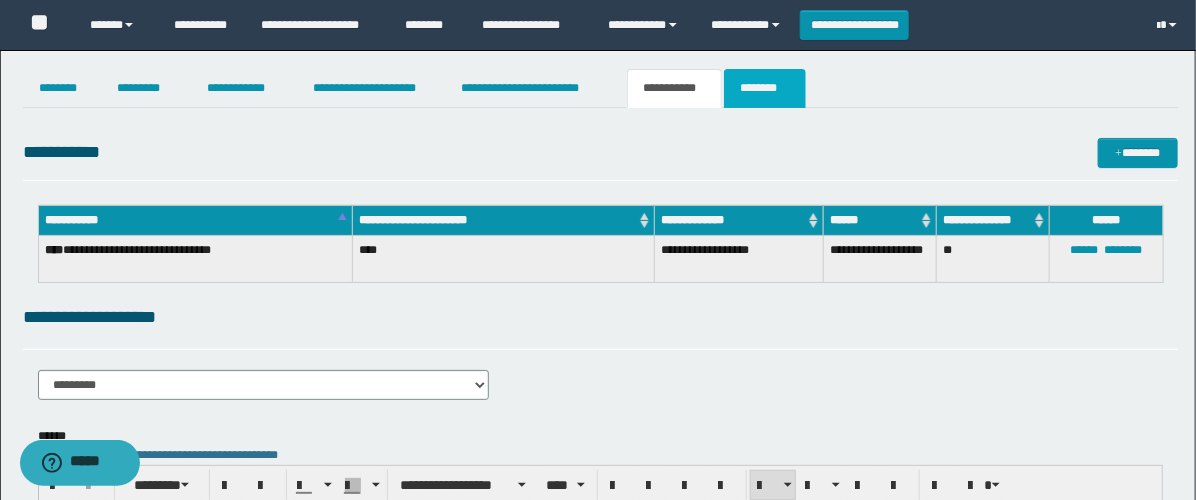 click on "********" at bounding box center [765, 88] 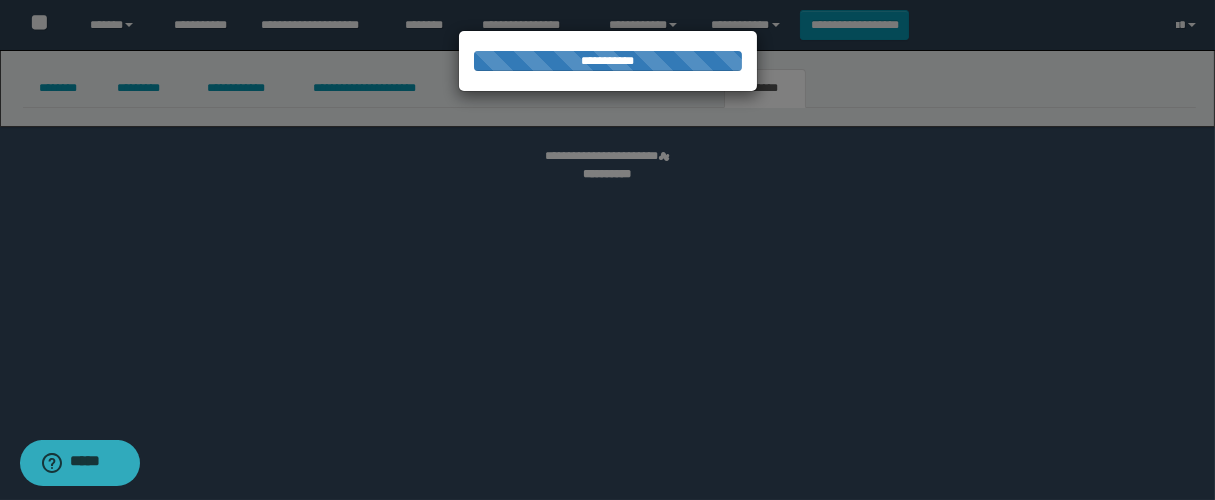 select 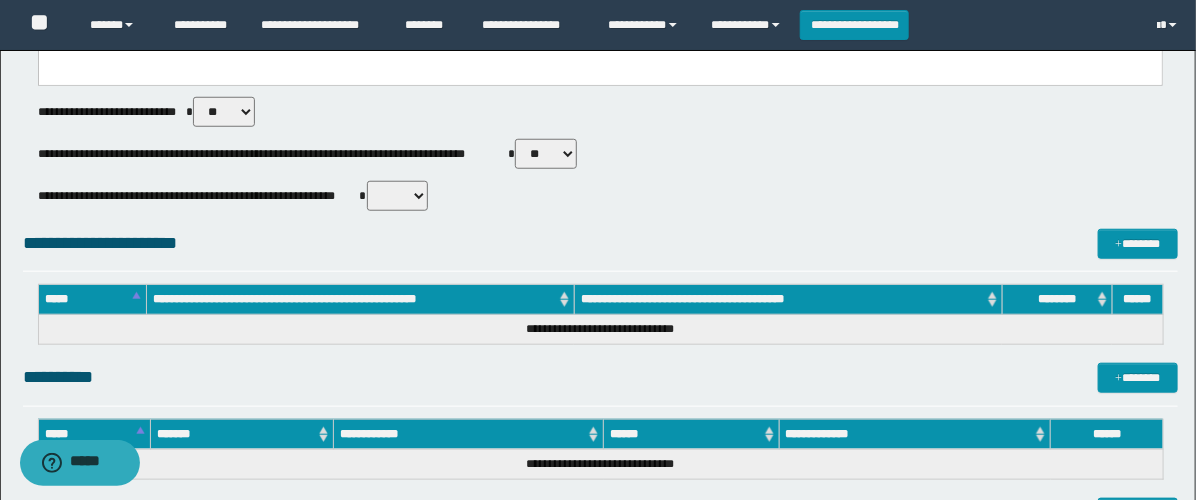 scroll, scrollTop: 444, scrollLeft: 0, axis: vertical 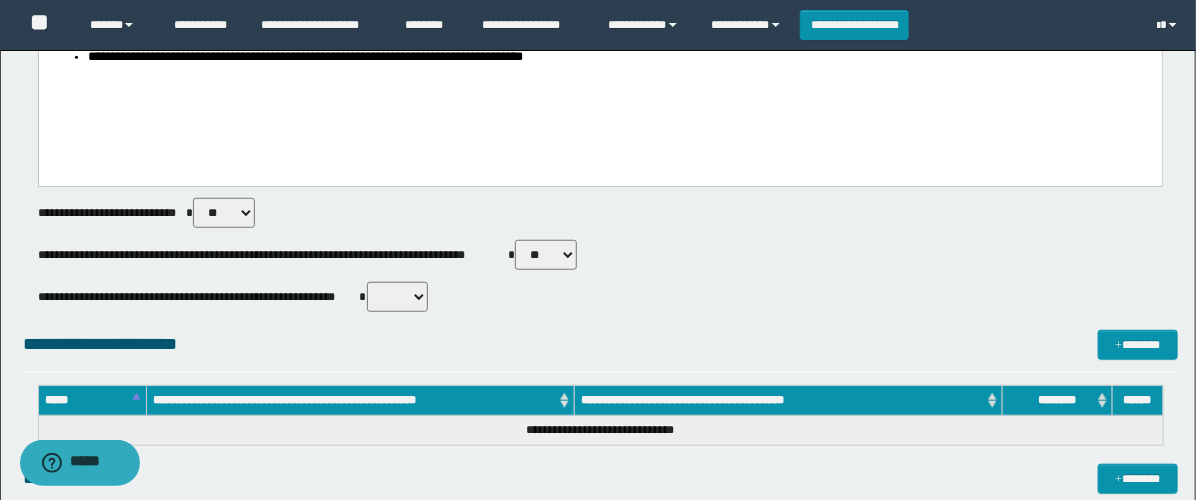 click on "**
**" at bounding box center [546, 255] 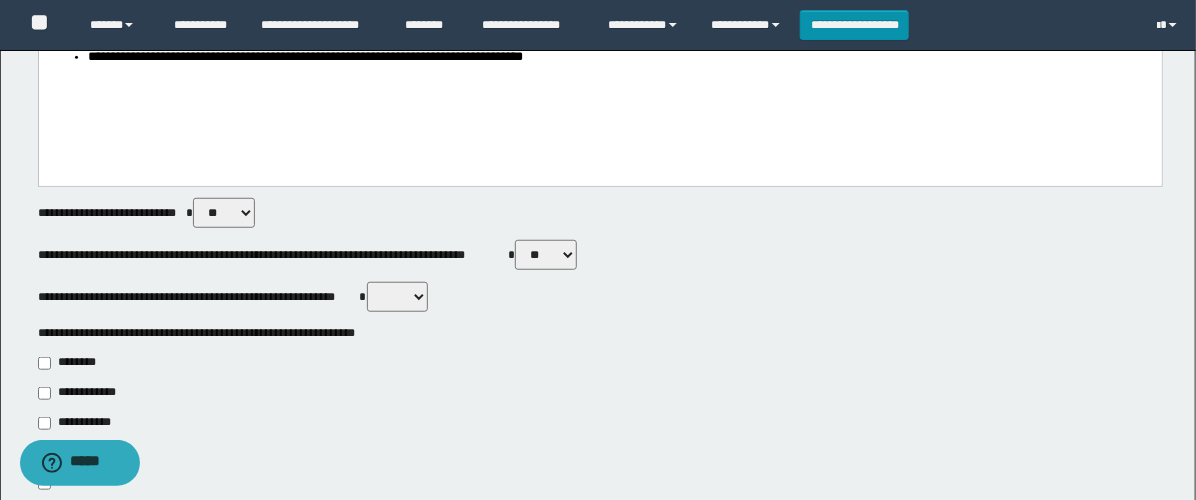 scroll, scrollTop: 666, scrollLeft: 0, axis: vertical 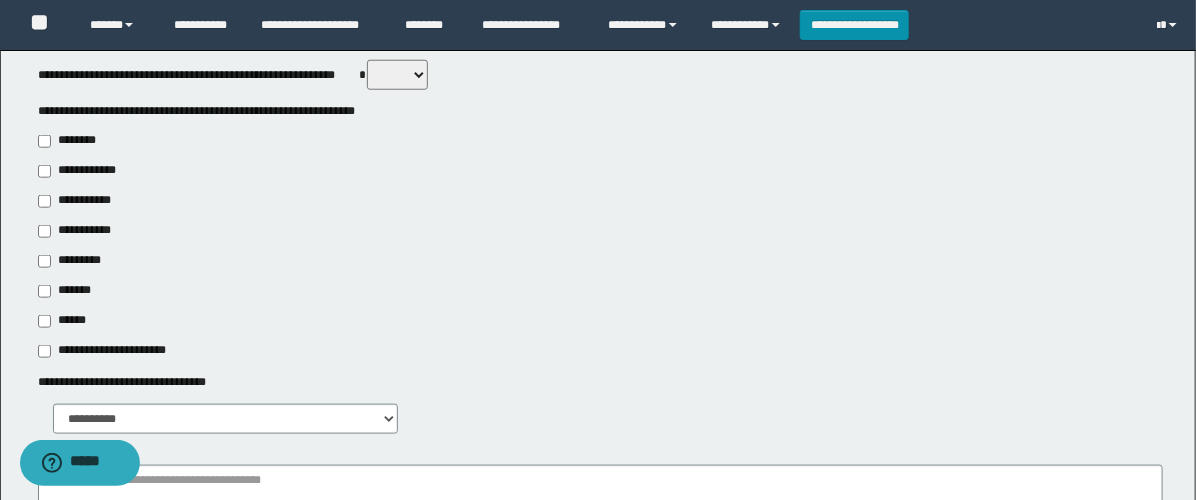 click on "**********" at bounding box center (81, 201) 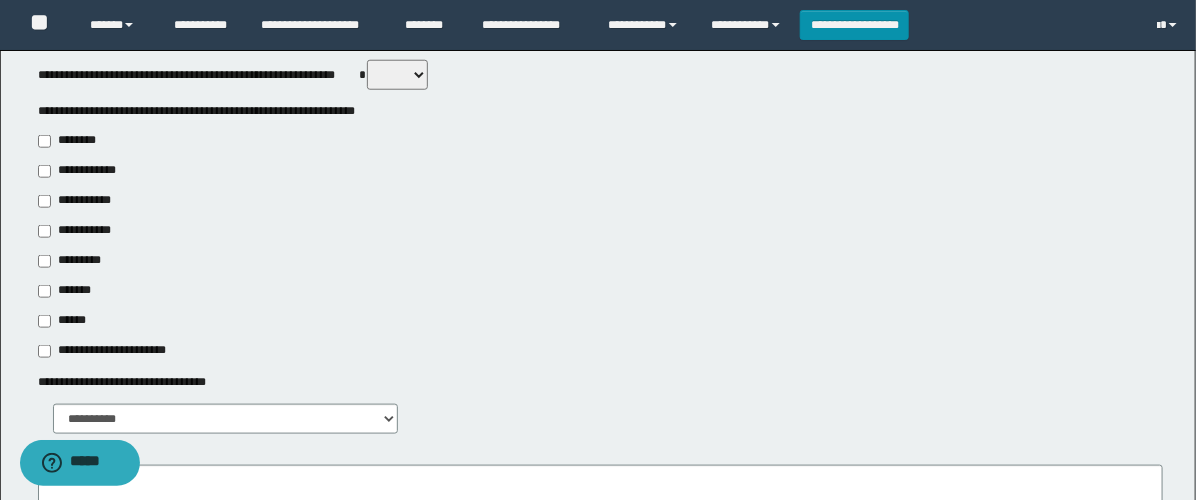click on "**********" at bounding box center [76, 231] 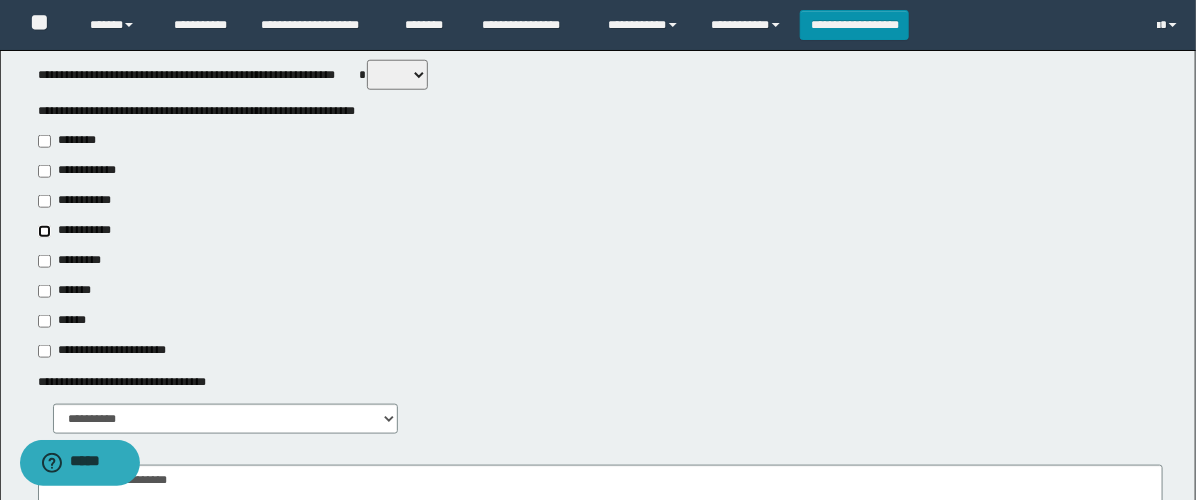 scroll, scrollTop: 1000, scrollLeft: 0, axis: vertical 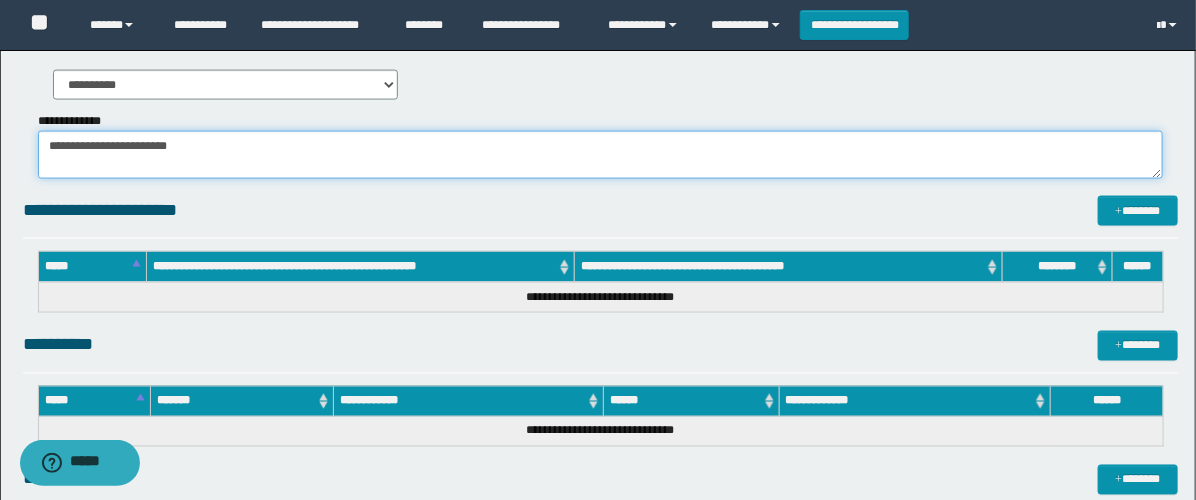 click on "**********" at bounding box center [600, 155] 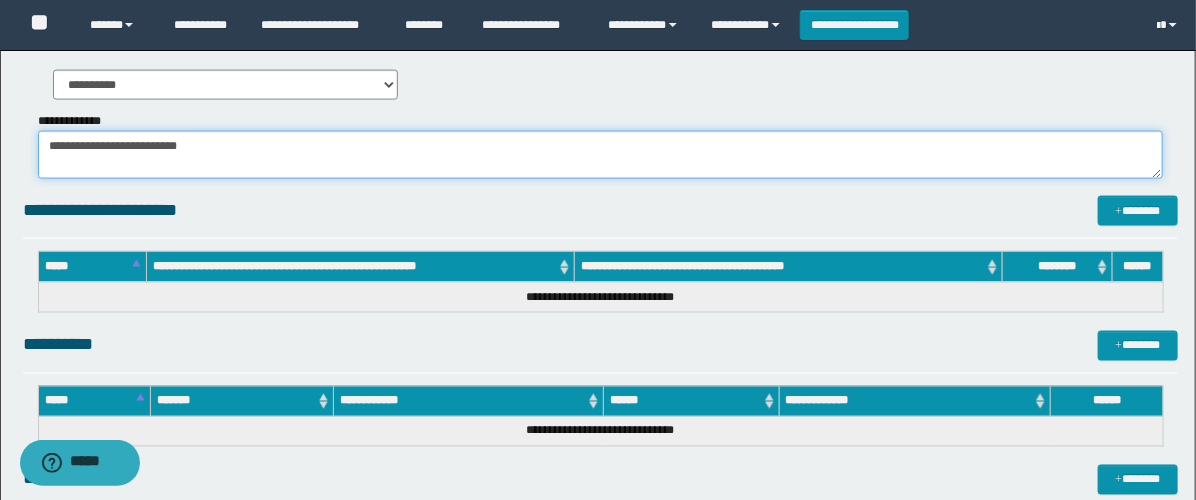 paste on "**********" 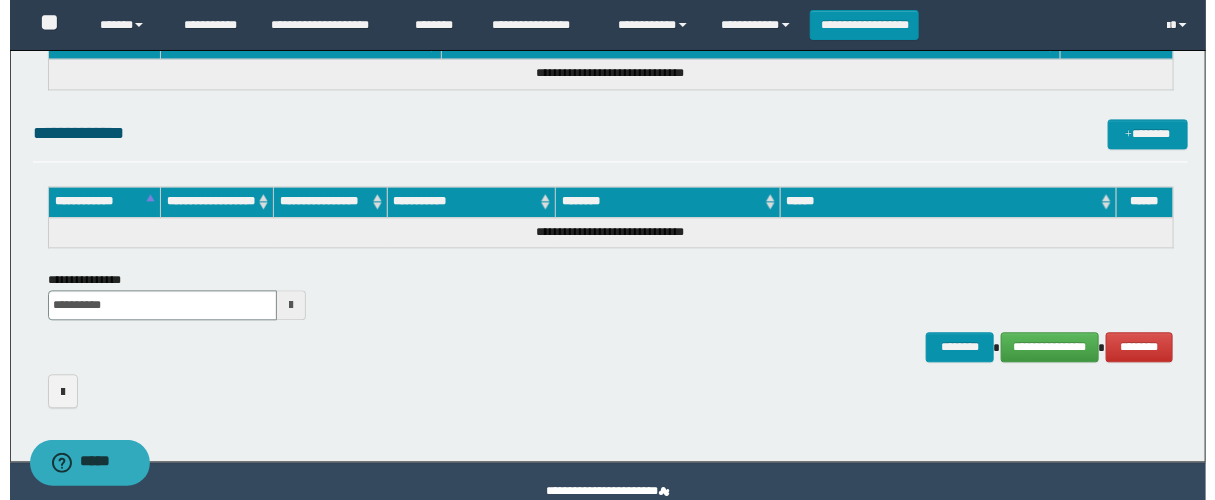 scroll, scrollTop: 1544, scrollLeft: 0, axis: vertical 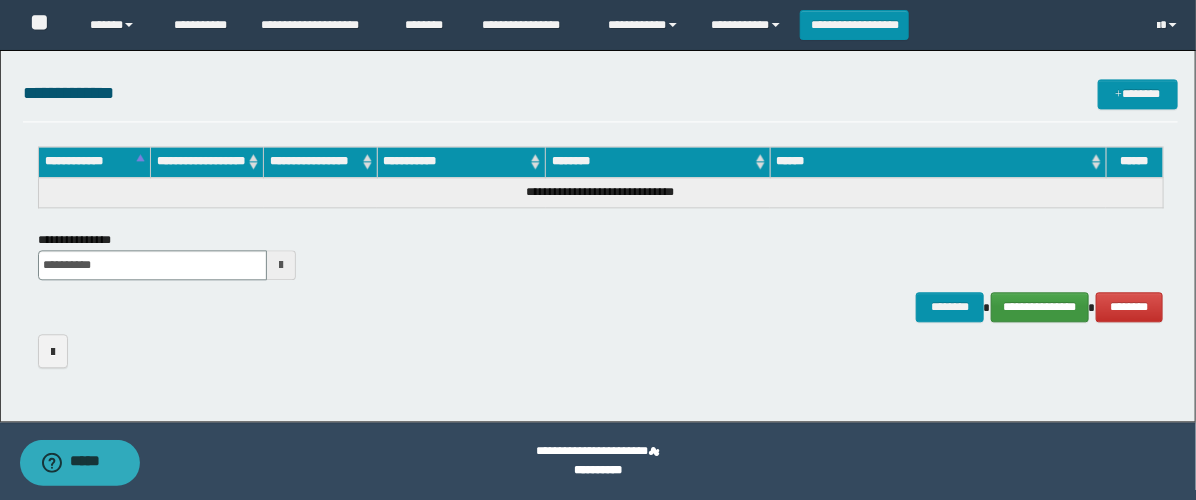 type on "**********" 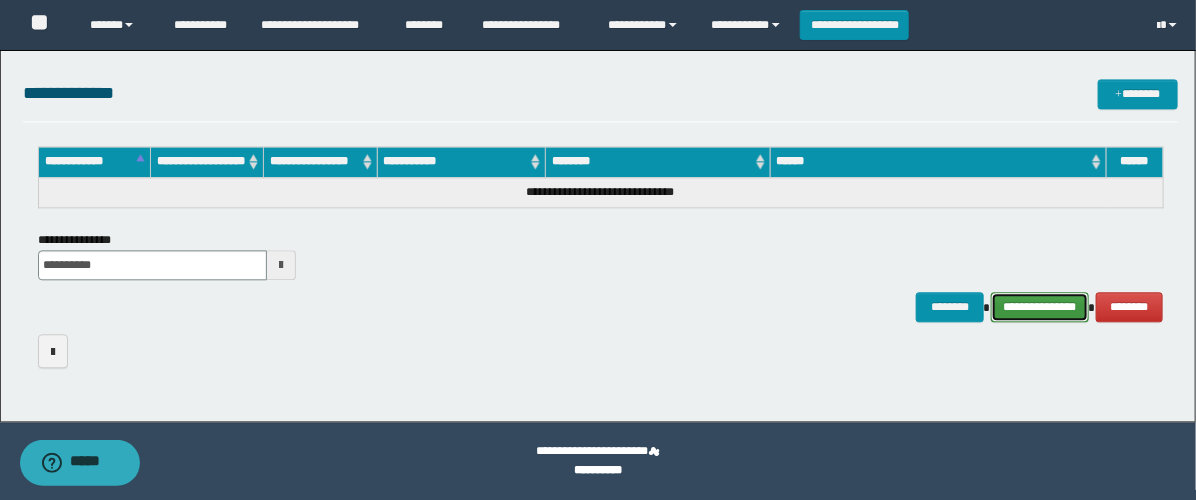 click on "**********" at bounding box center (1040, 307) 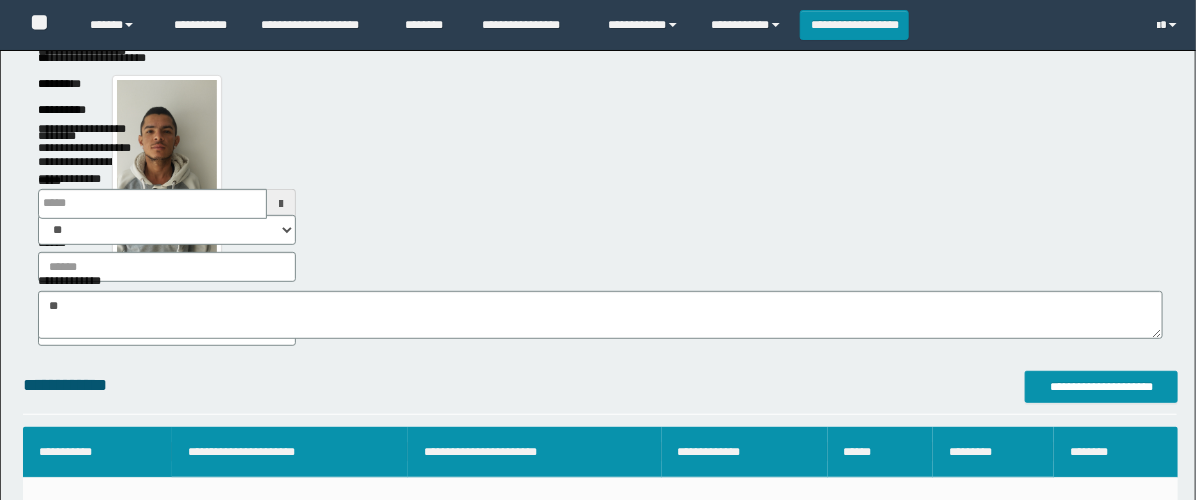 type on "*" 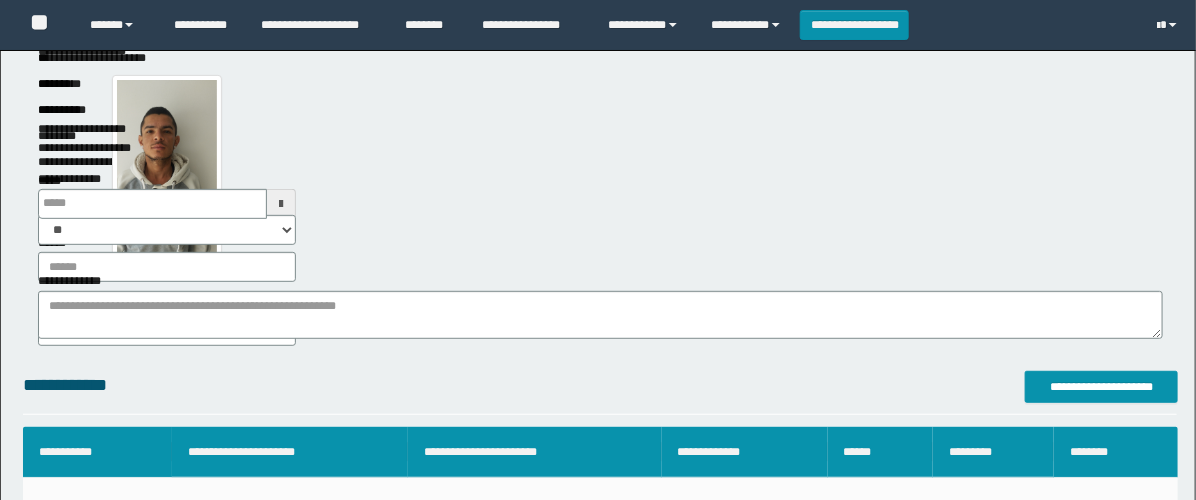 scroll, scrollTop: 222, scrollLeft: 0, axis: vertical 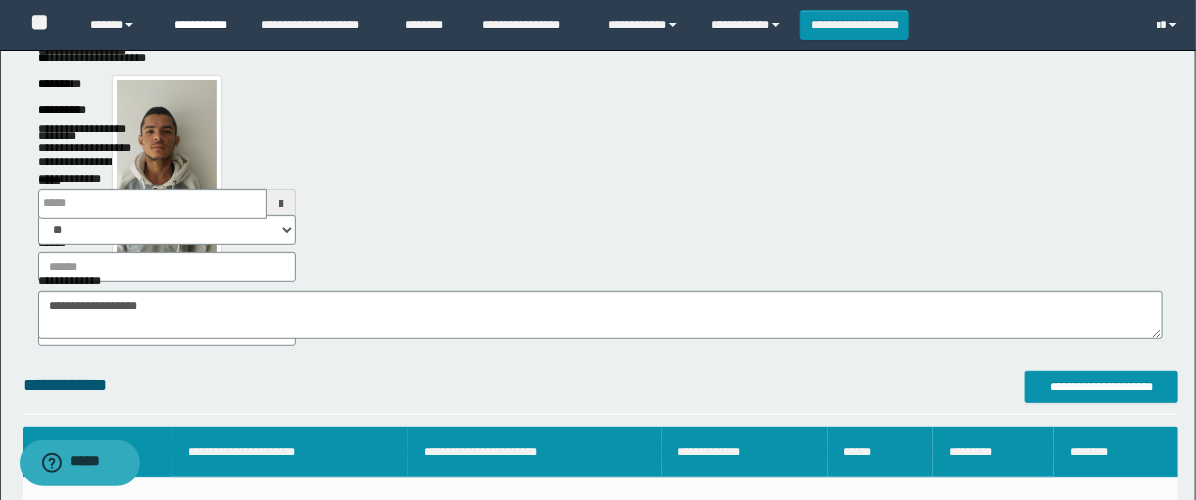type on "**********" 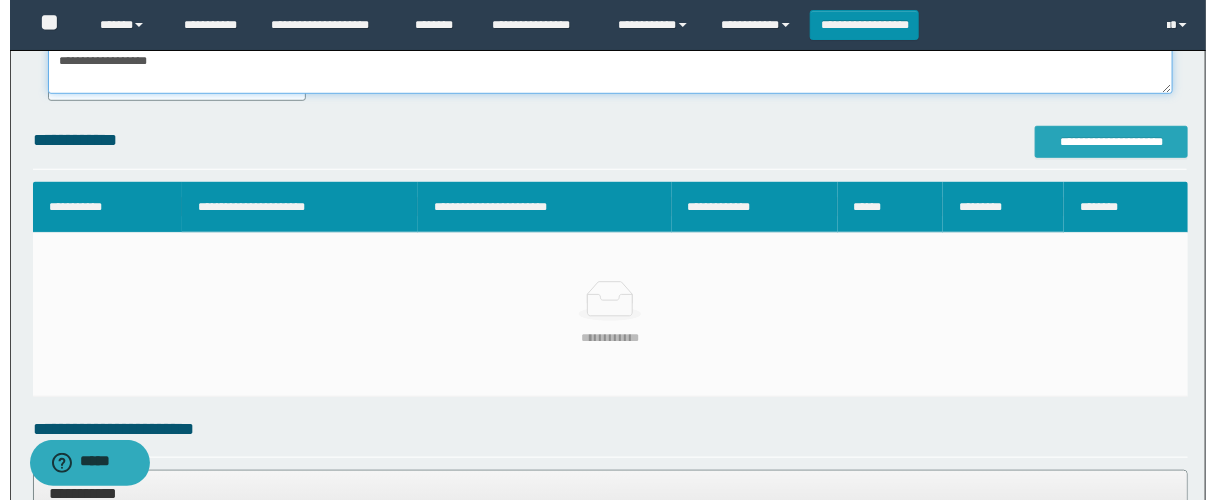 scroll, scrollTop: 444, scrollLeft: 0, axis: vertical 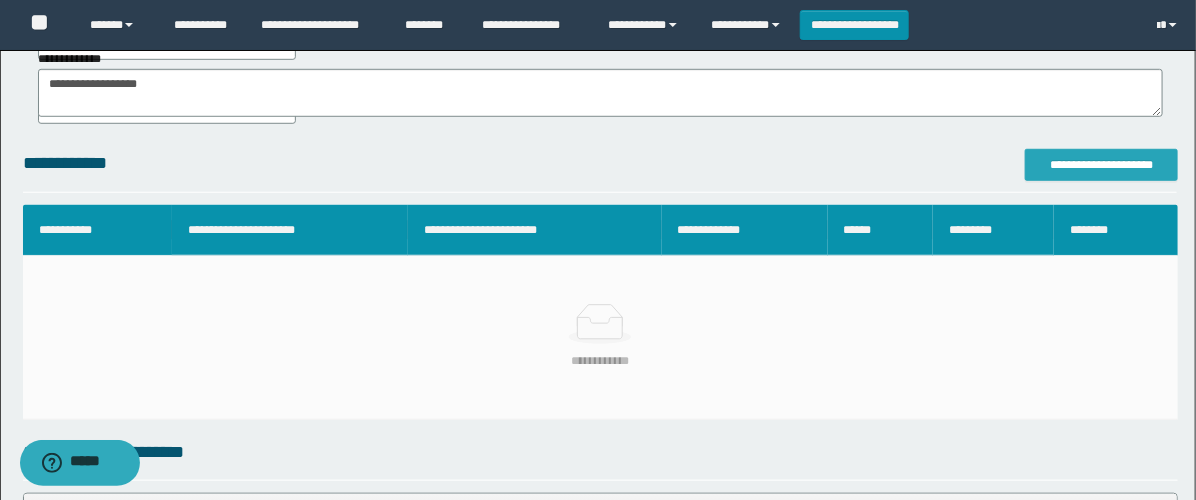 click on "**********" at bounding box center (1101, 165) 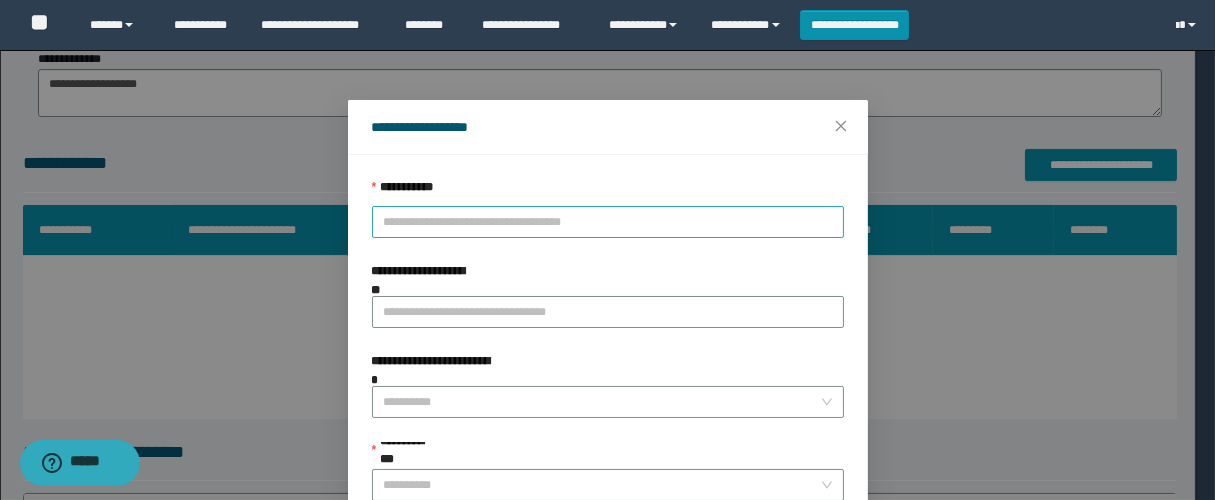 click on "**********" at bounding box center [608, 222] 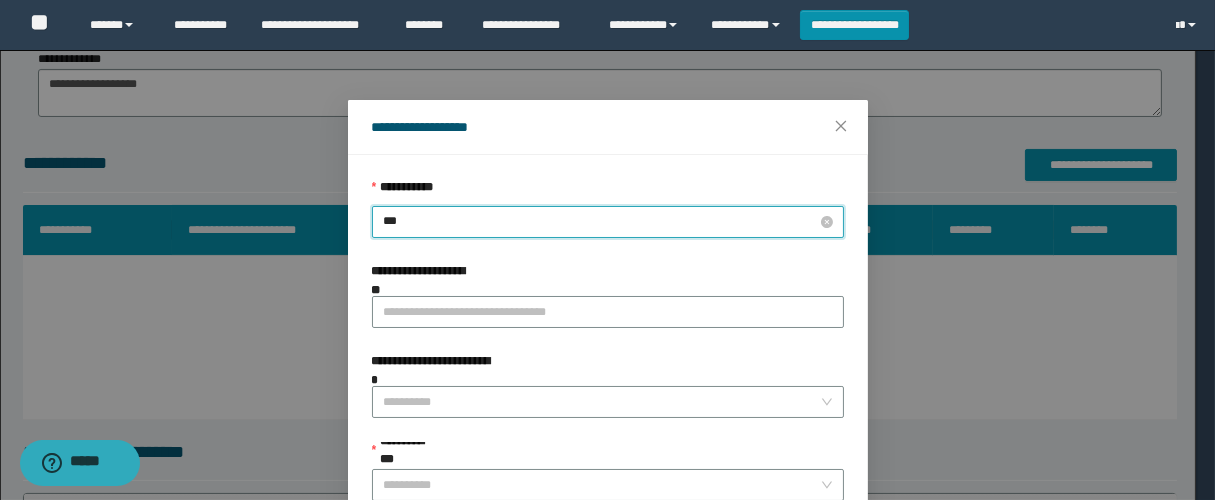 type on "****" 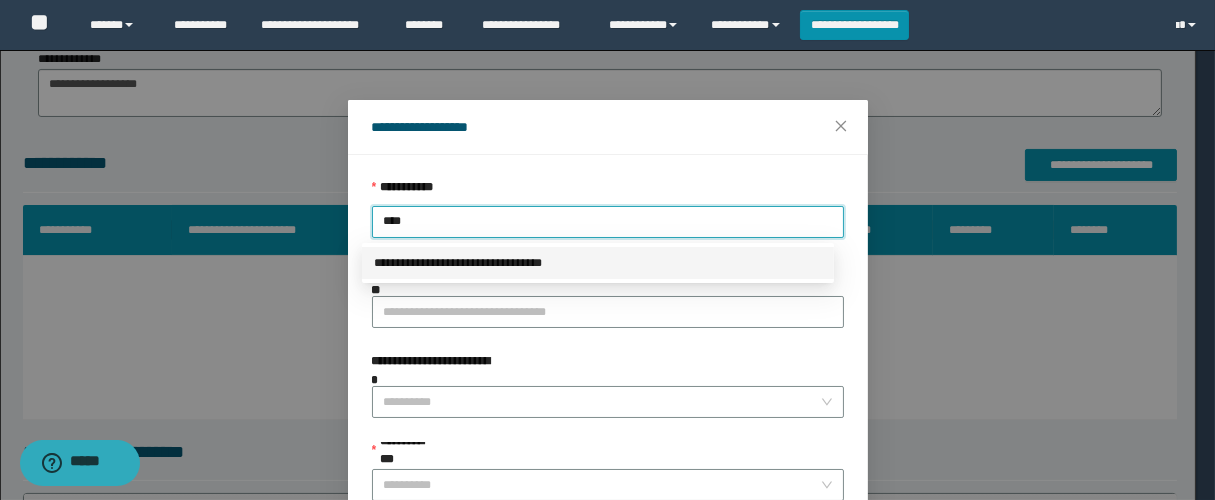 click on "**********" at bounding box center [598, 263] 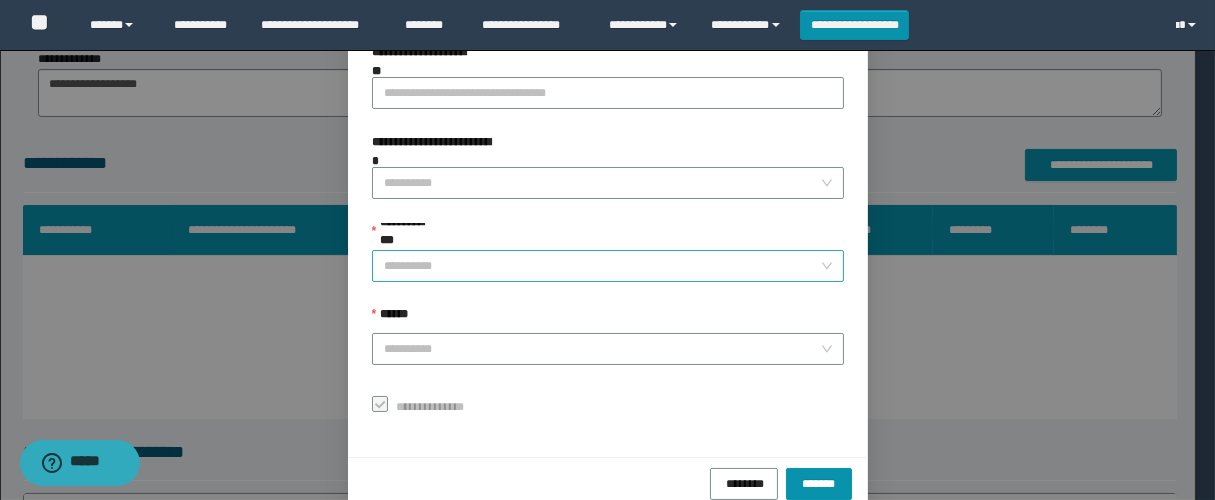 scroll, scrollTop: 222, scrollLeft: 0, axis: vertical 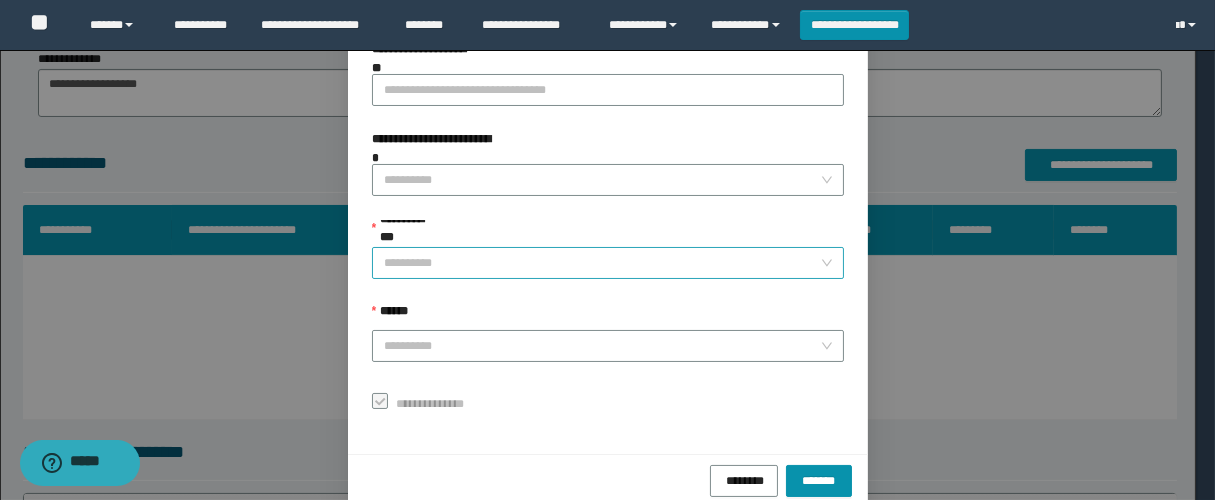 click on "**********" at bounding box center [602, 263] 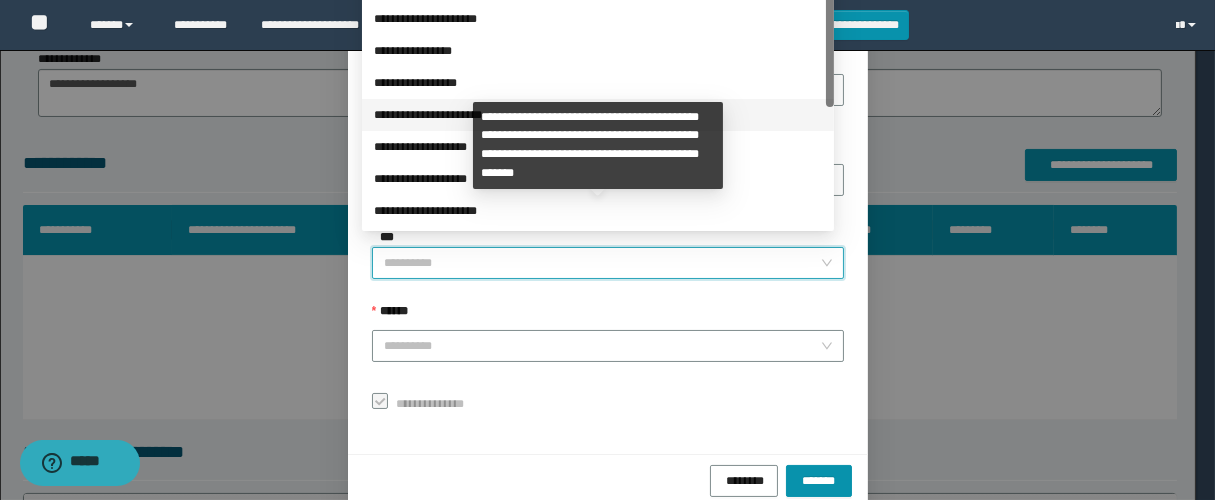 scroll, scrollTop: 224, scrollLeft: 0, axis: vertical 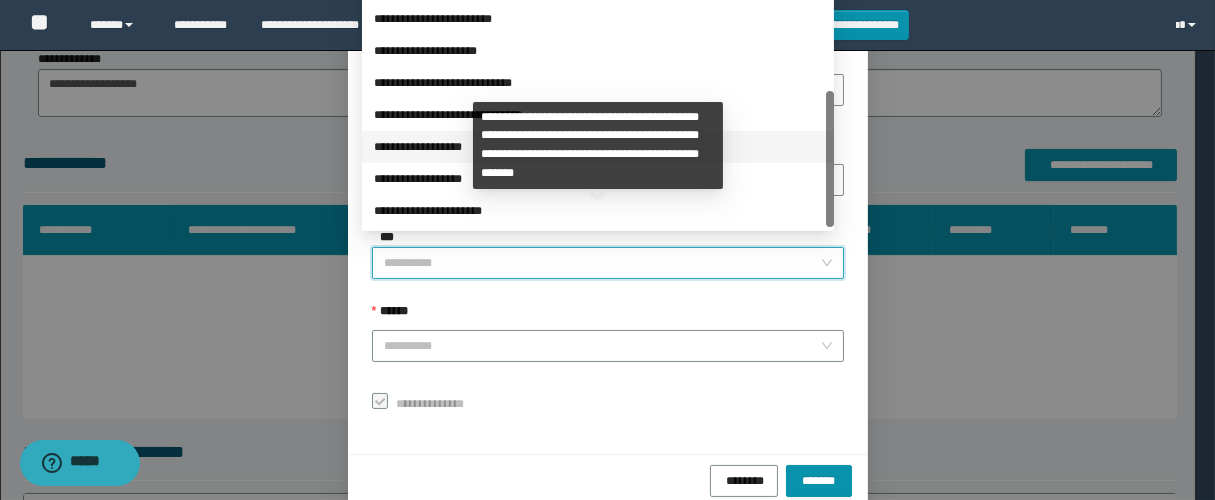 click on "**********" at bounding box center (598, 147) 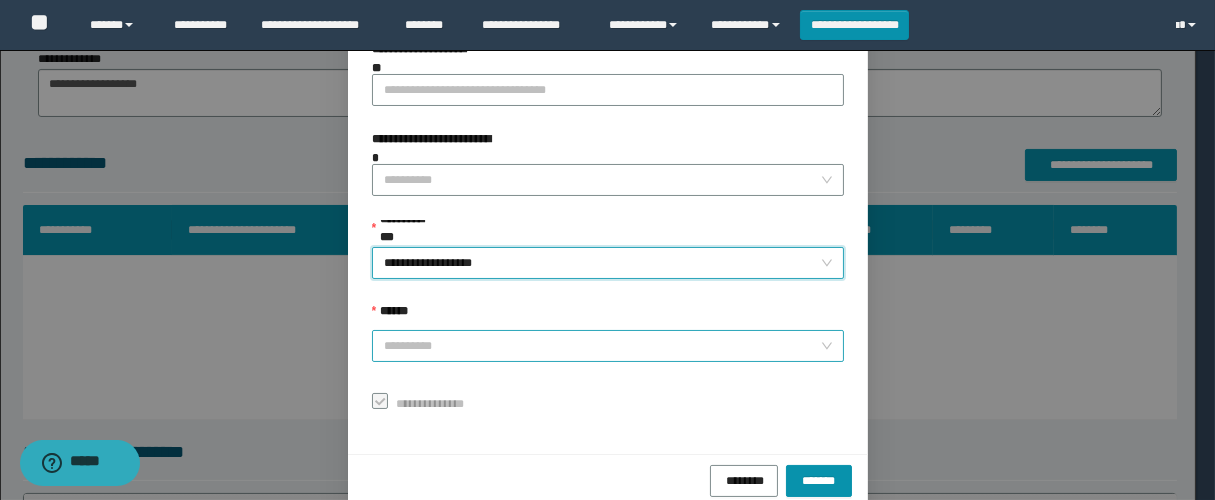 click on "******" at bounding box center [602, 346] 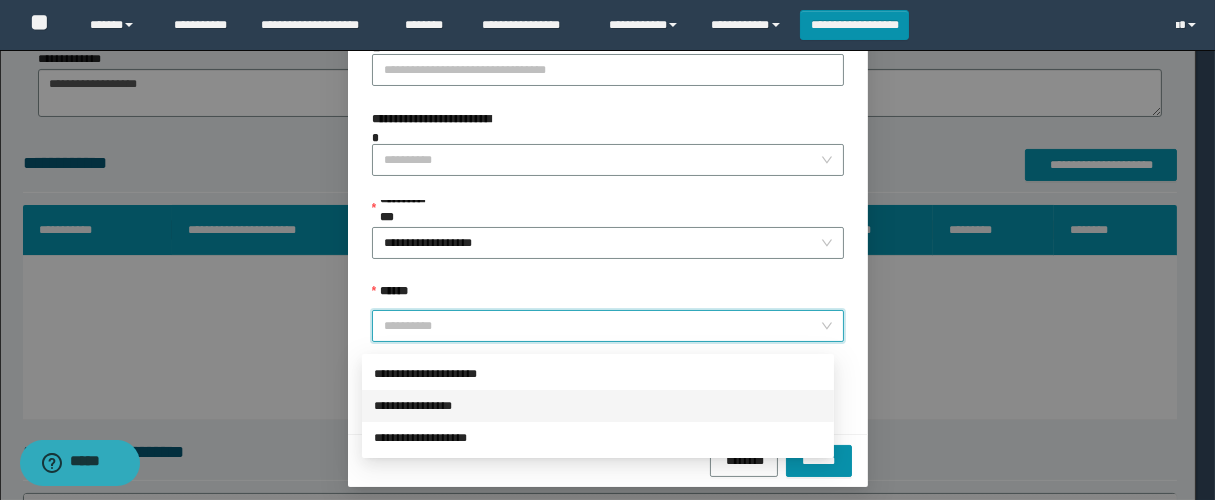 scroll, scrollTop: 253, scrollLeft: 0, axis: vertical 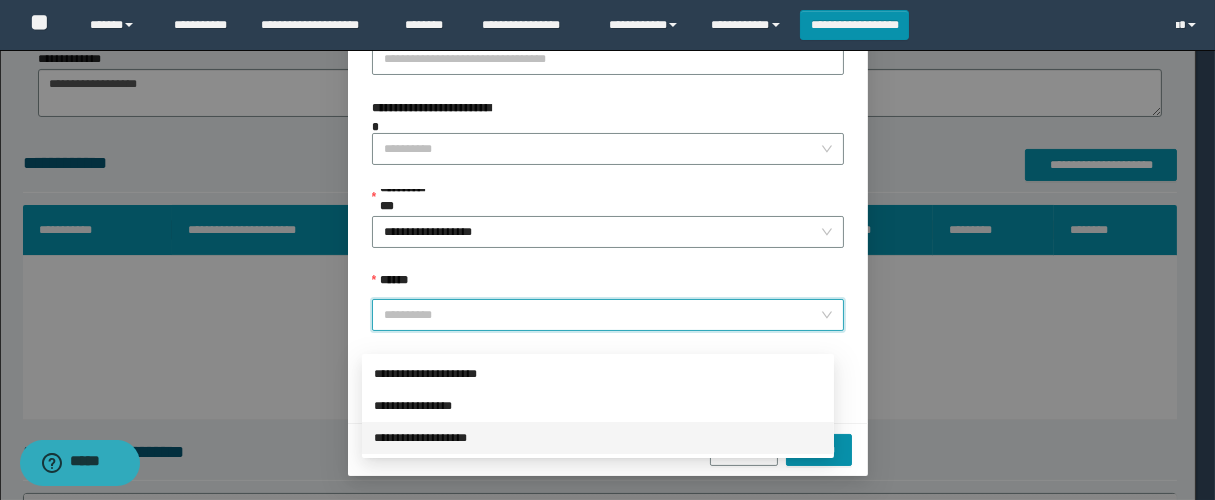 click on "**********" at bounding box center [598, 438] 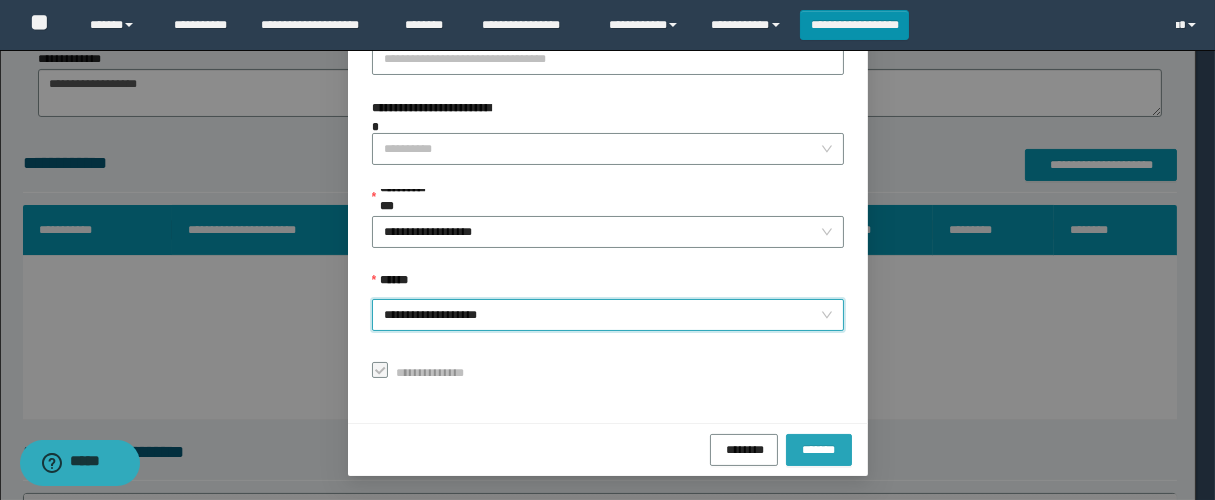 click on "*******" at bounding box center (819, 448) 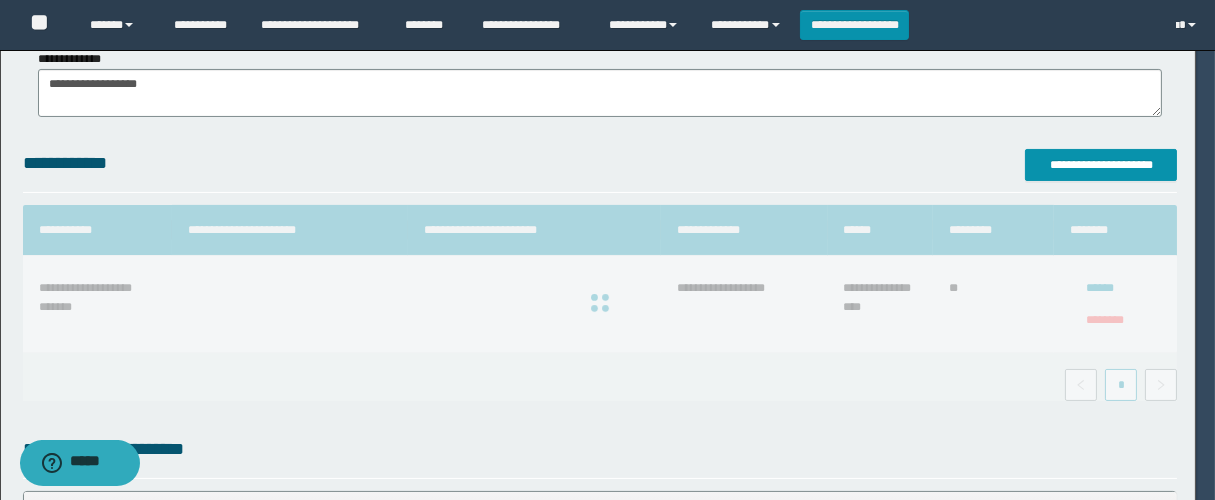 scroll, scrollTop: 305, scrollLeft: 0, axis: vertical 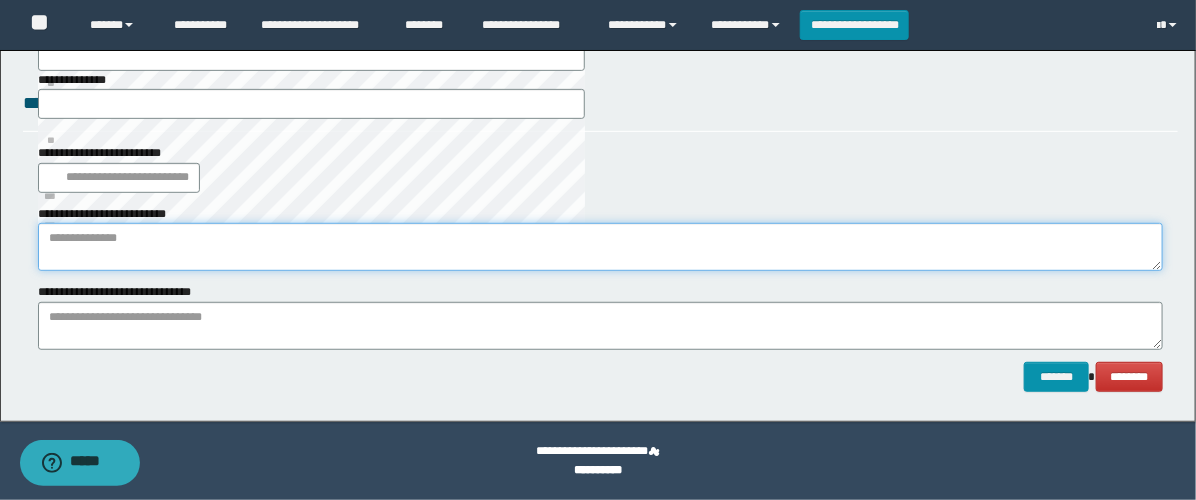 click at bounding box center (600, 247) 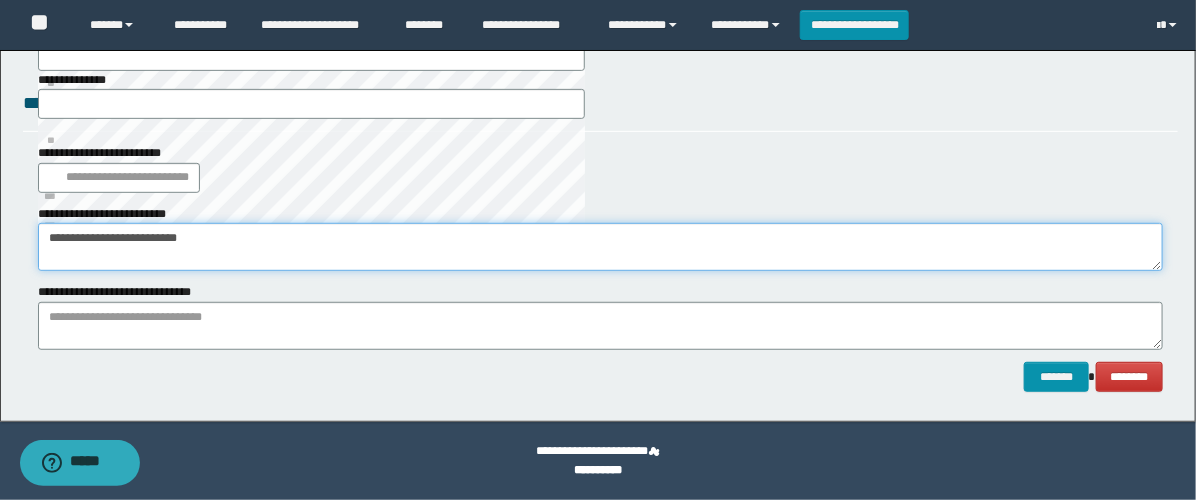 type on "**********" 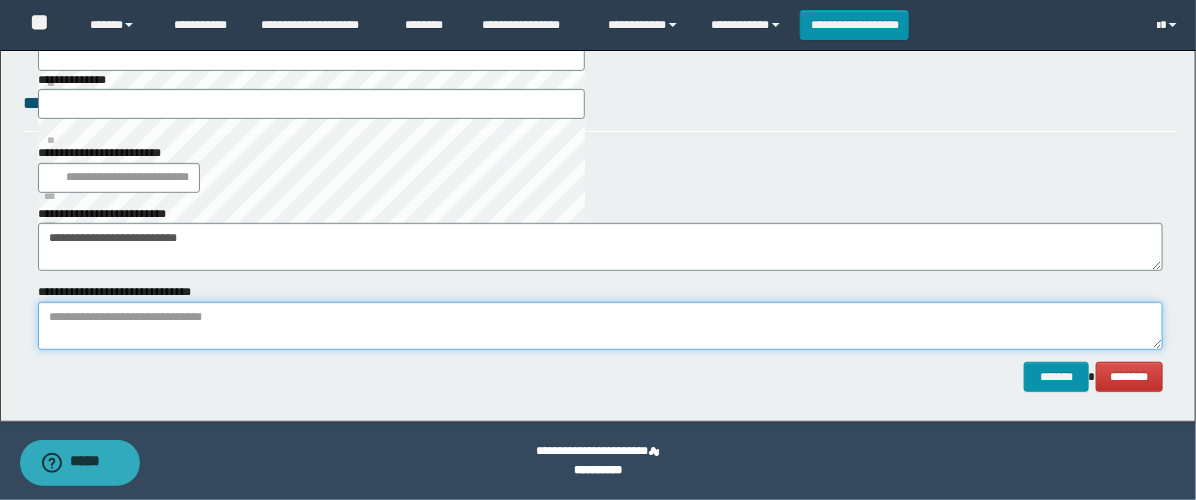 click at bounding box center (600, 326) 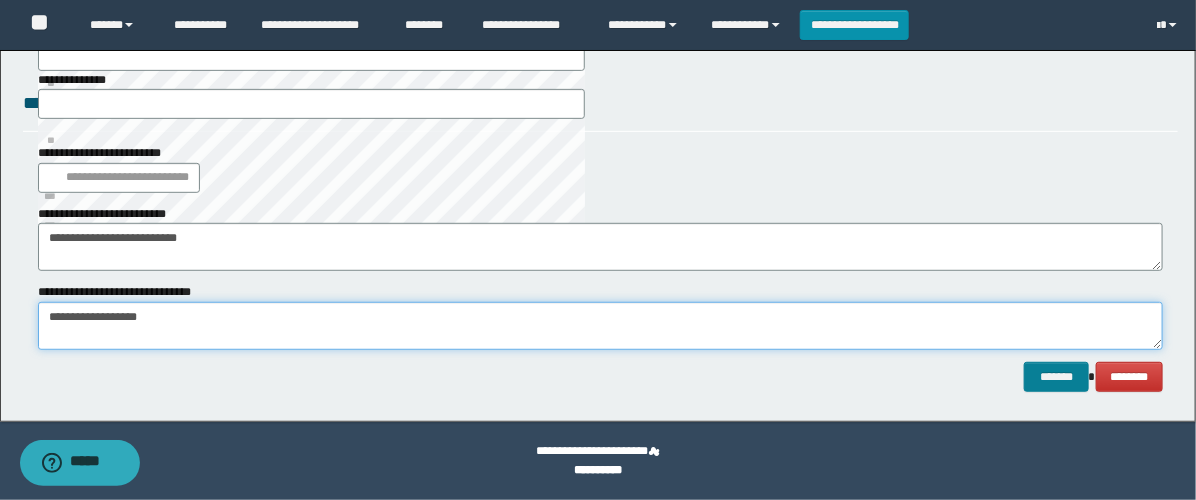 type on "**********" 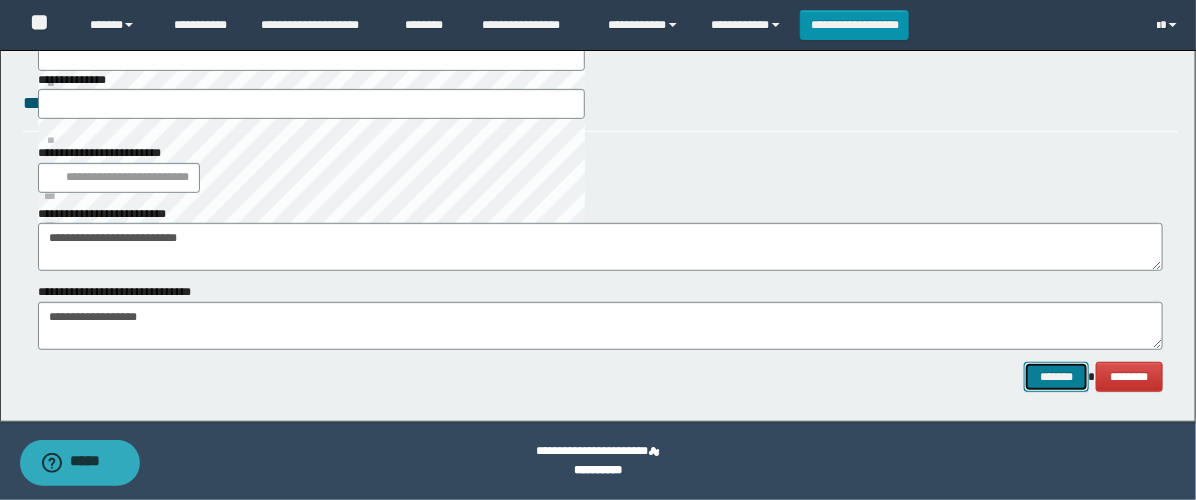 click on "*******" at bounding box center [1056, 377] 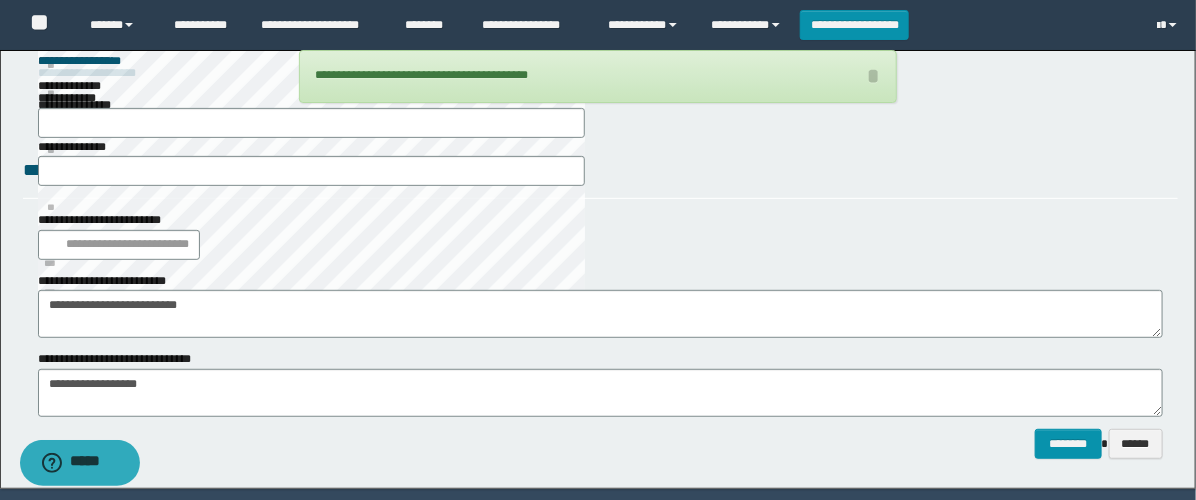 scroll, scrollTop: 2979, scrollLeft: 0, axis: vertical 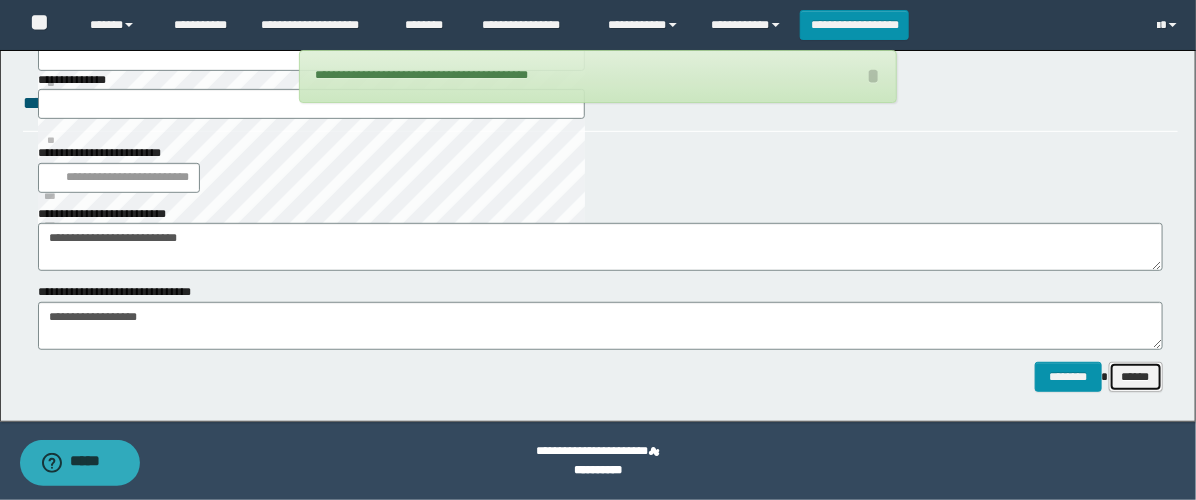 click on "******" at bounding box center [1136, 377] 